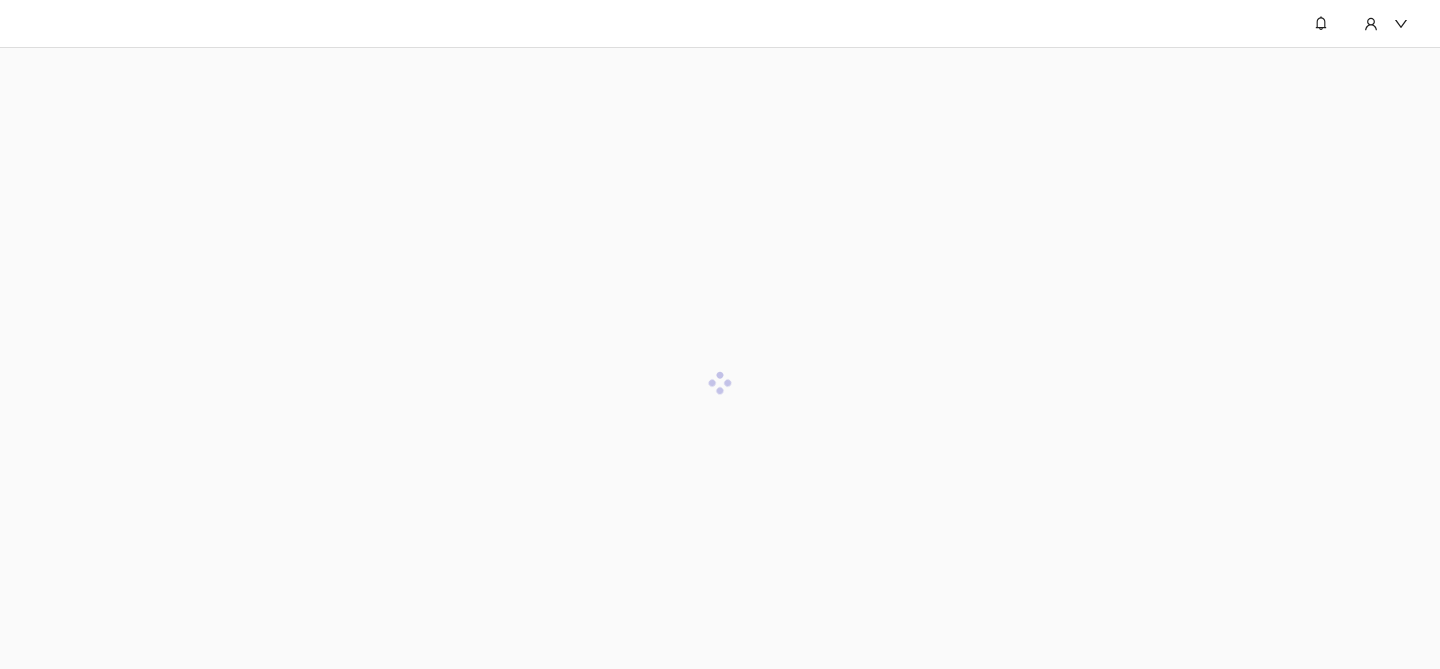 scroll, scrollTop: 0, scrollLeft: 0, axis: both 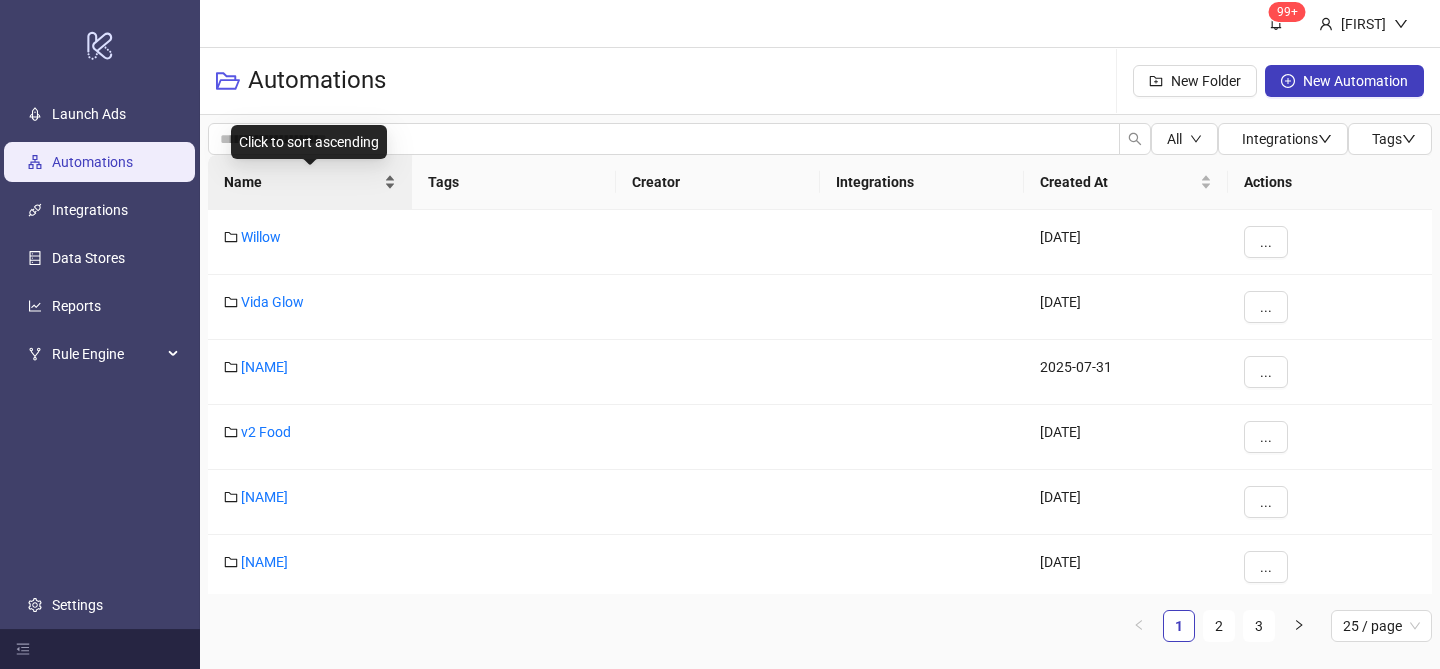 click on "Name" at bounding box center (310, 182) 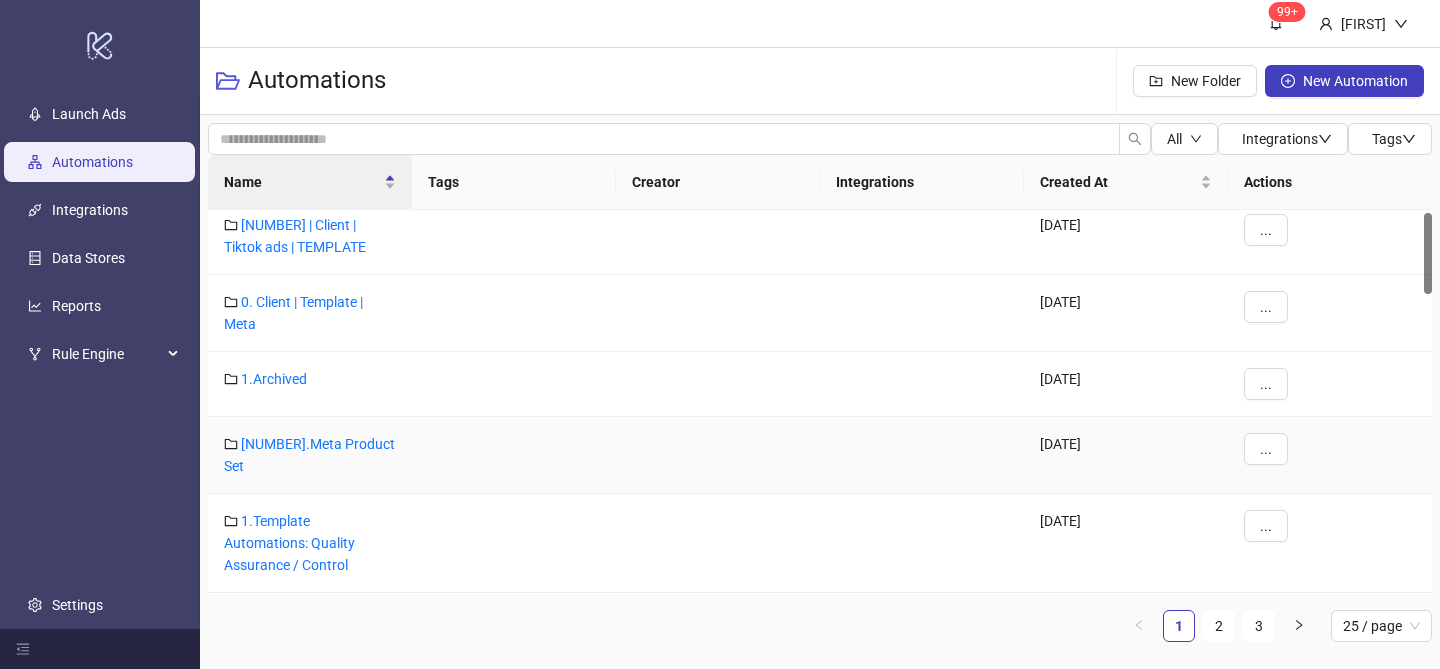 scroll, scrollTop: 0, scrollLeft: 0, axis: both 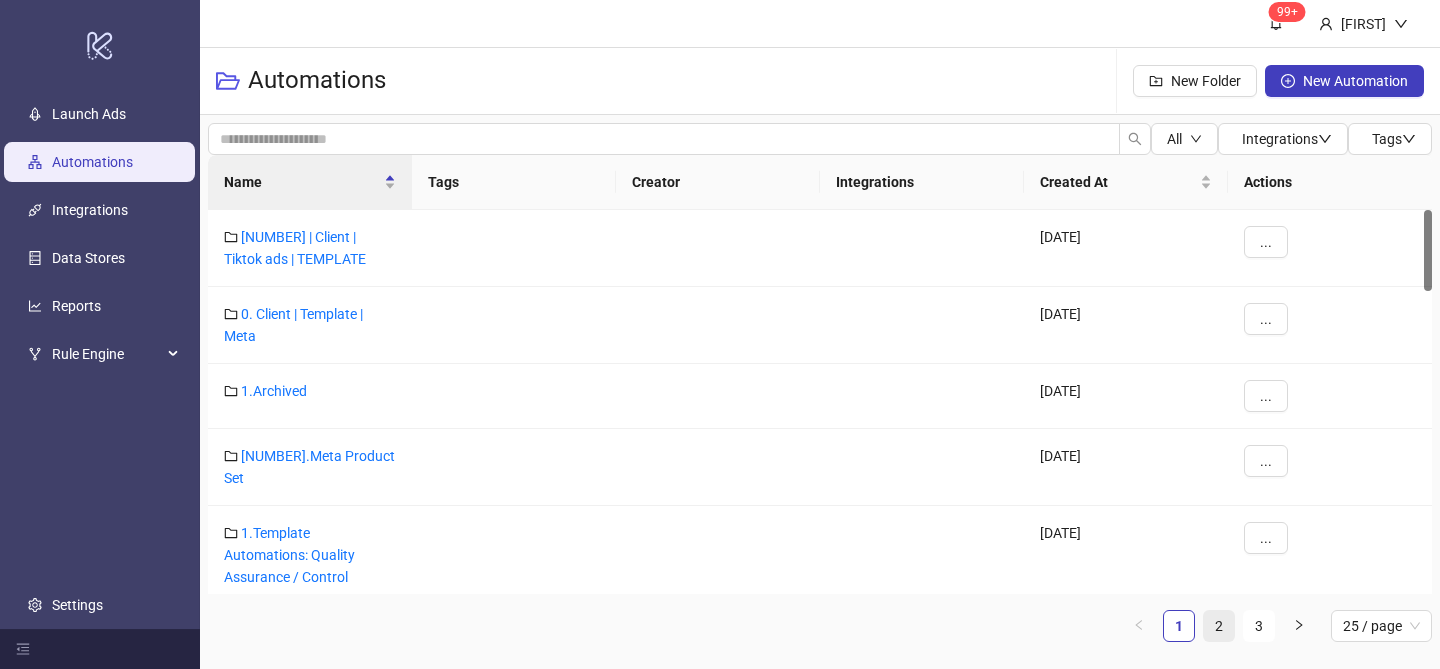 click on "2" at bounding box center (1219, 626) 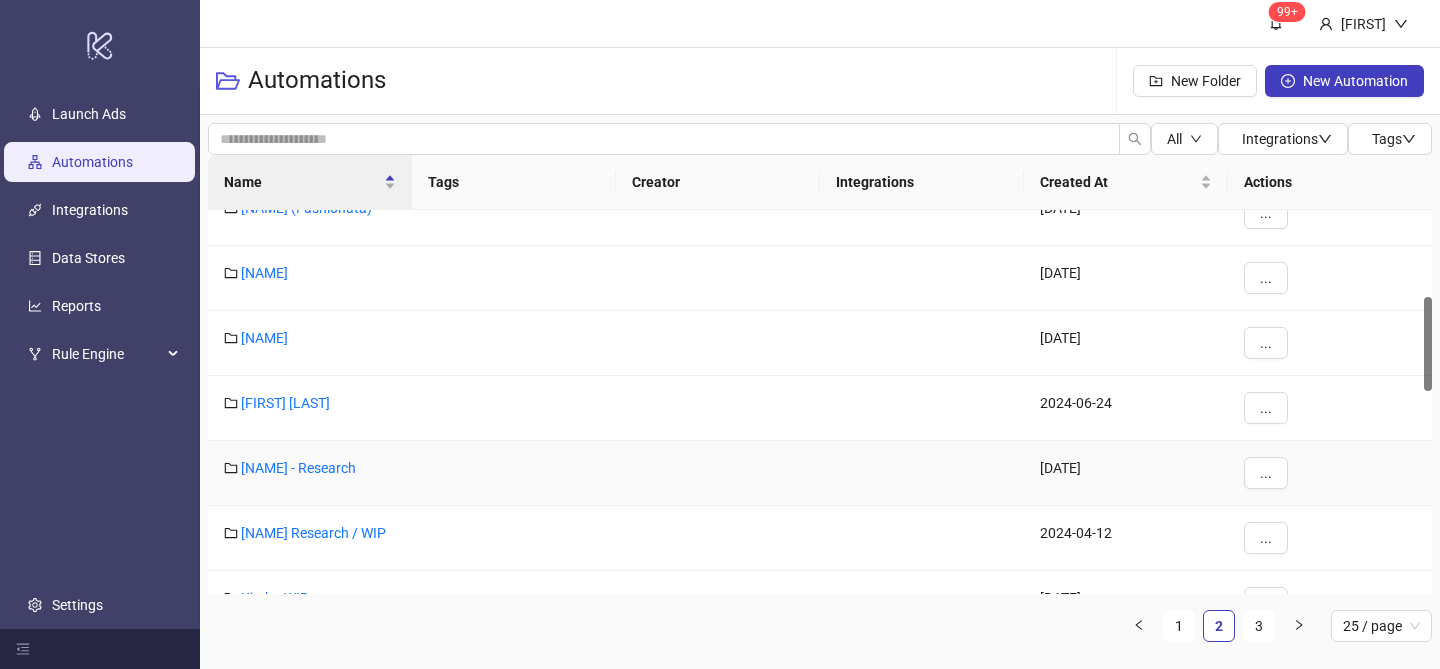 scroll, scrollTop: 388, scrollLeft: 0, axis: vertical 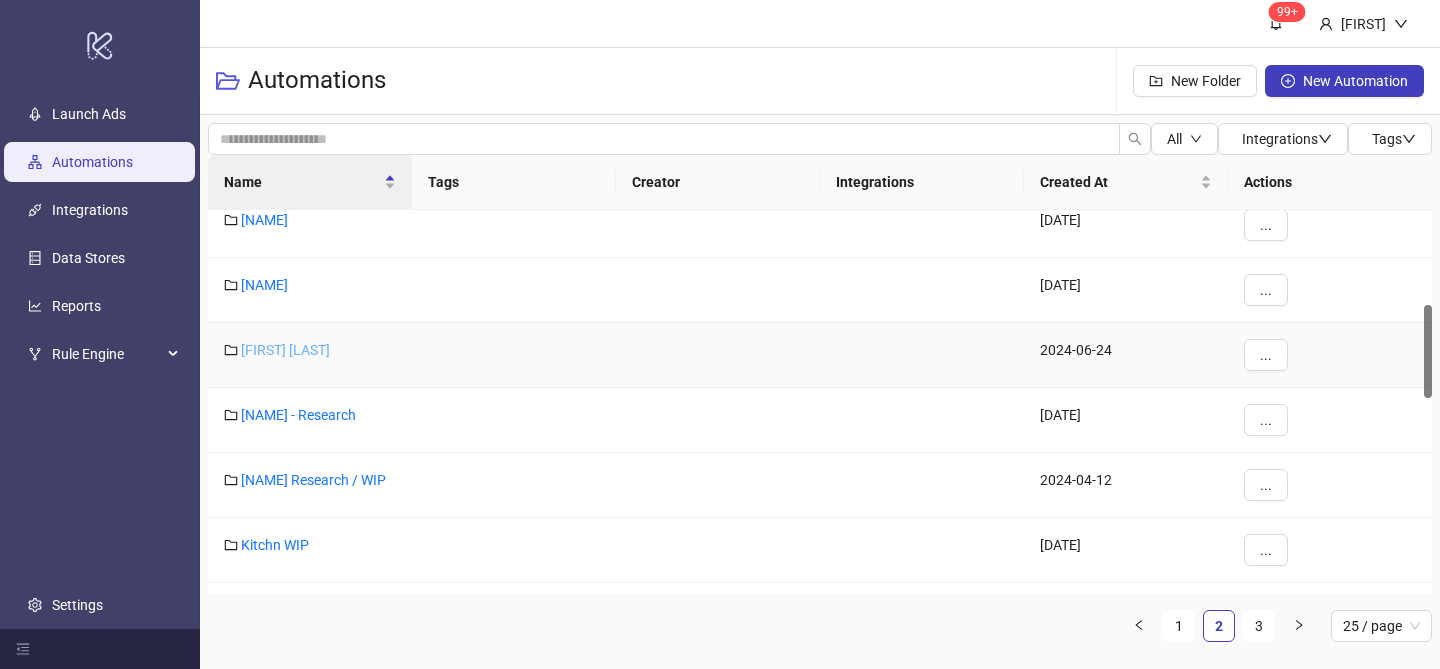 click on "[FIRST] [LAST]" at bounding box center (285, 350) 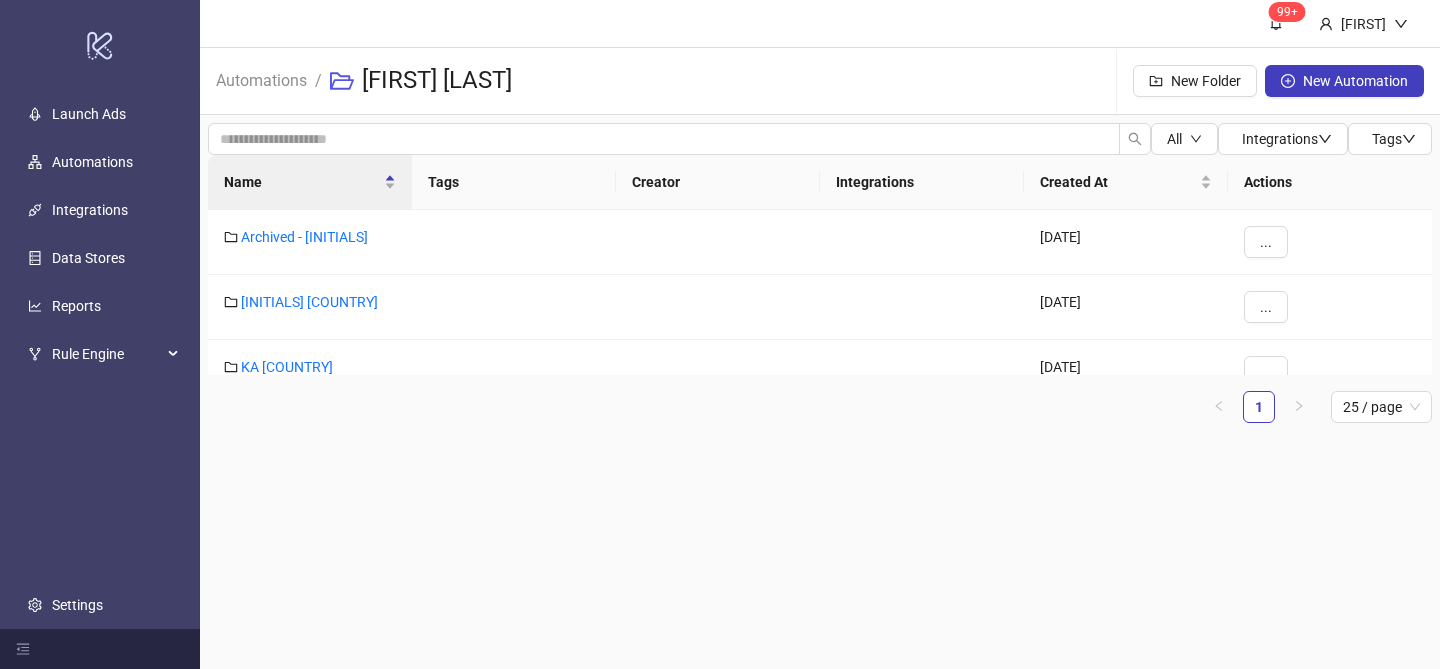scroll, scrollTop: 0, scrollLeft: 0, axis: both 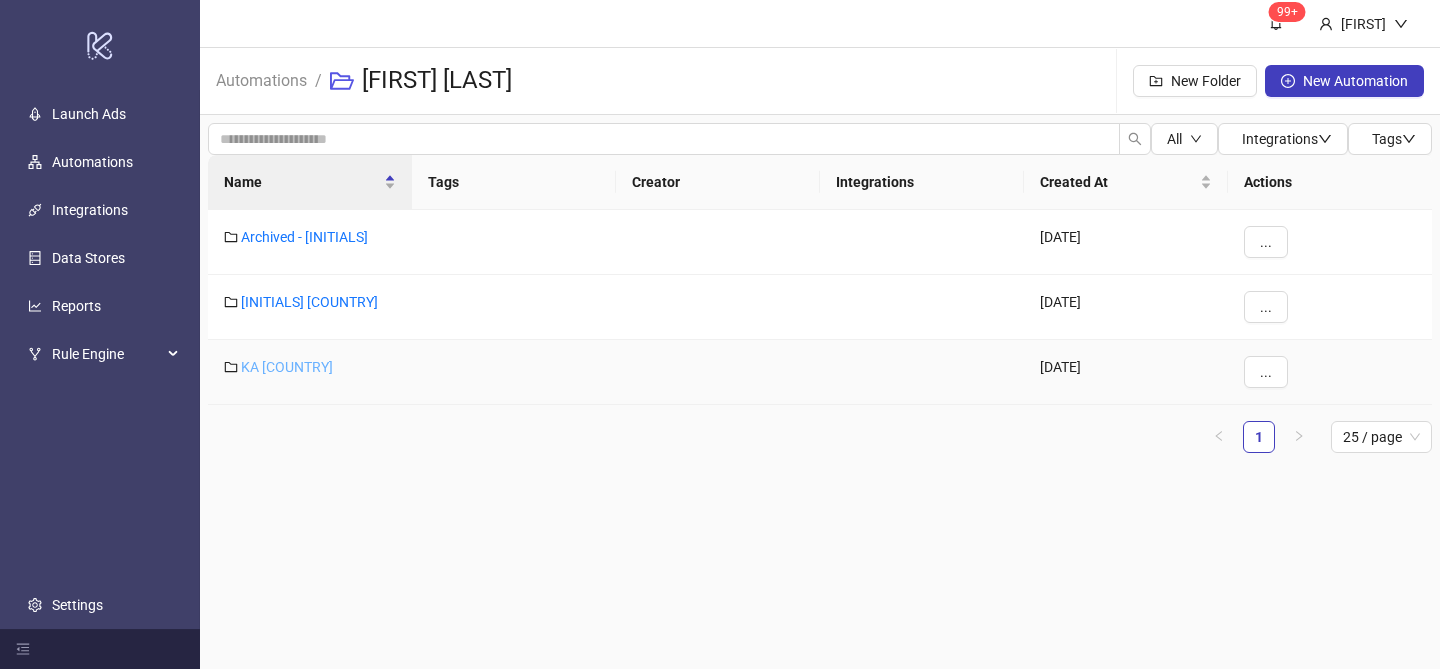 click on "KA [COUNTRY]" at bounding box center (287, 367) 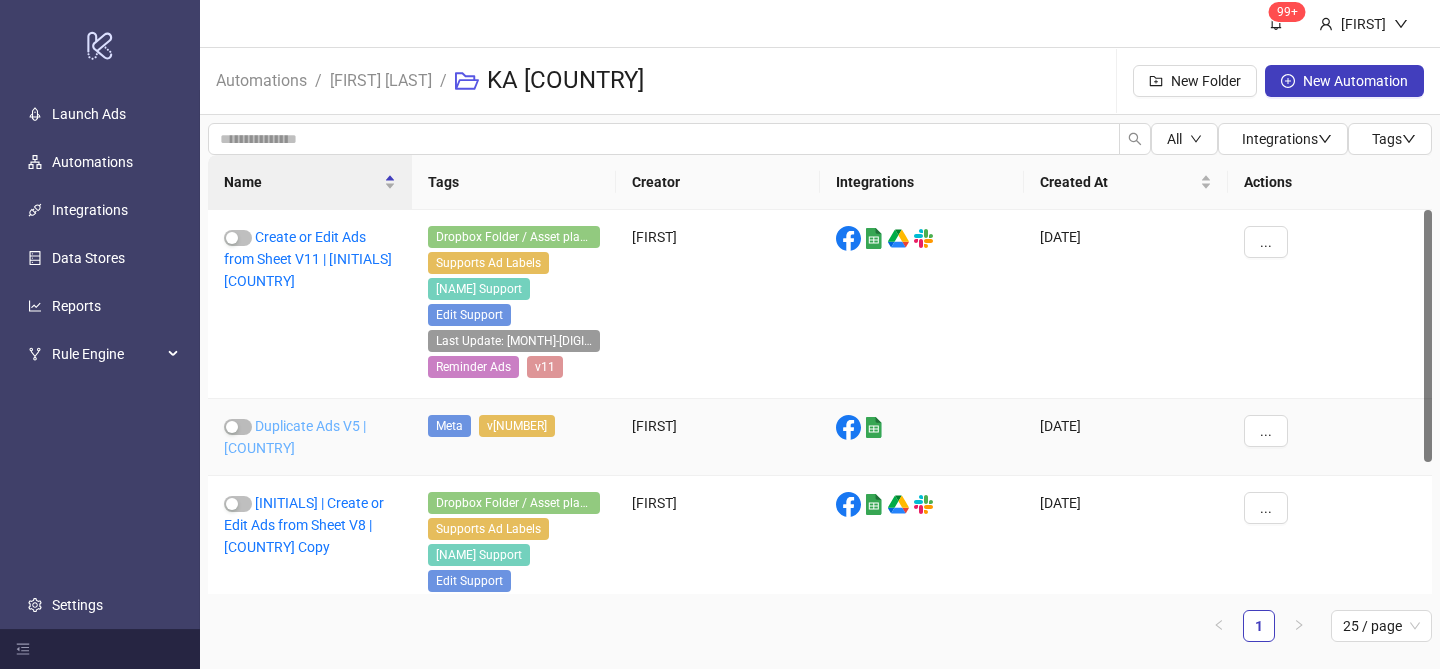 click on "Duplicate Ads V5 | [COUNTRY]" at bounding box center (295, 437) 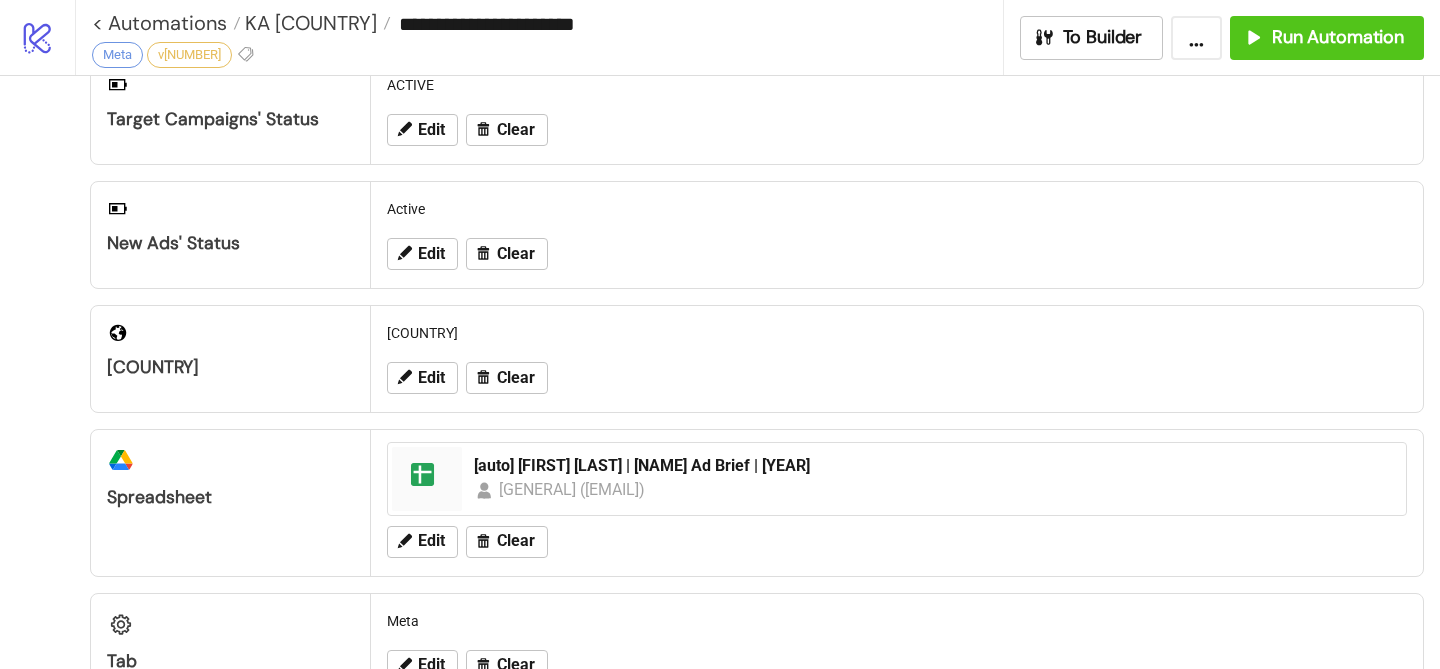 scroll, scrollTop: 64, scrollLeft: 0, axis: vertical 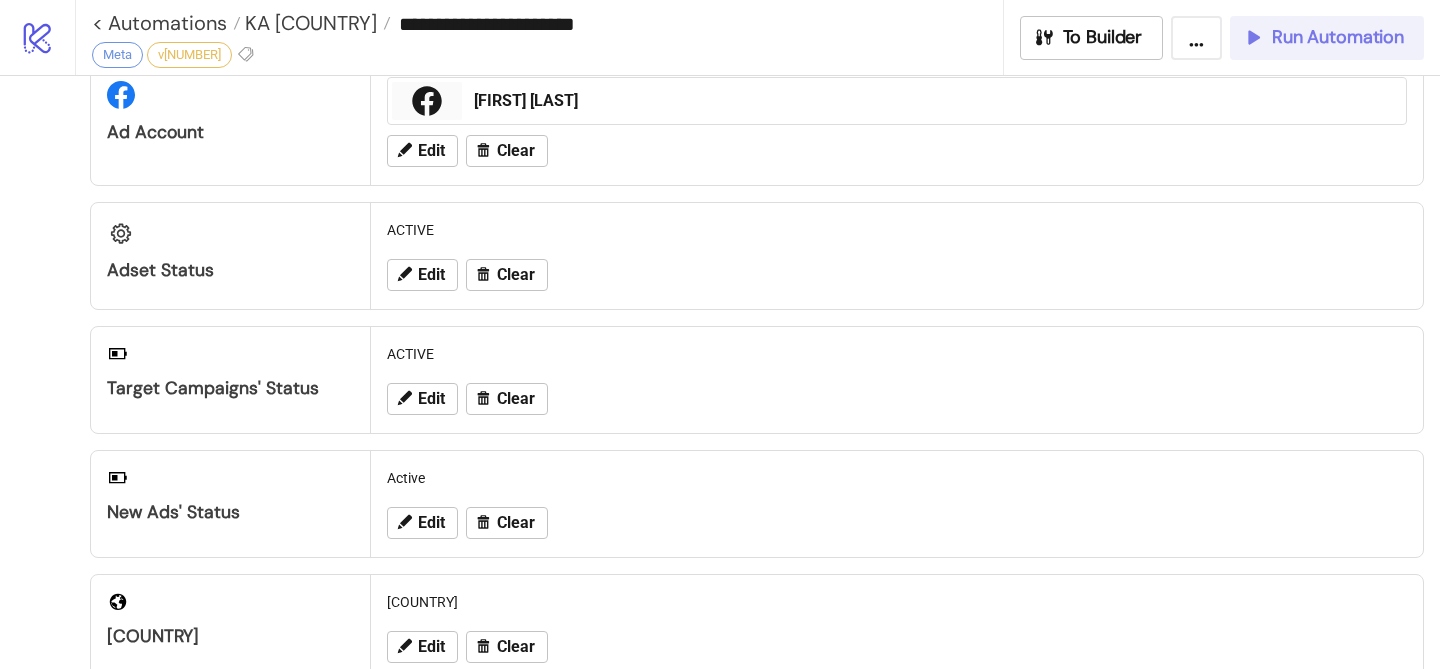 click on "Run Automation" at bounding box center [1327, 38] 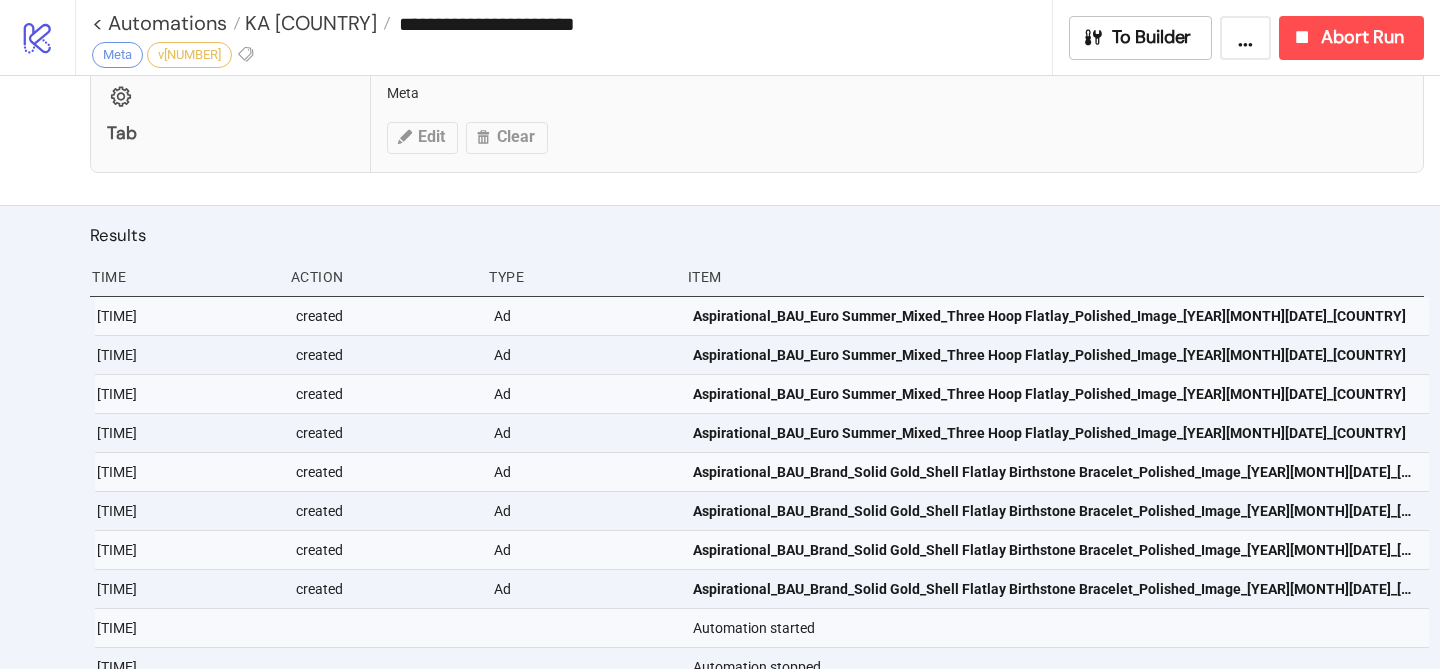 scroll, scrollTop: 910, scrollLeft: 0, axis: vertical 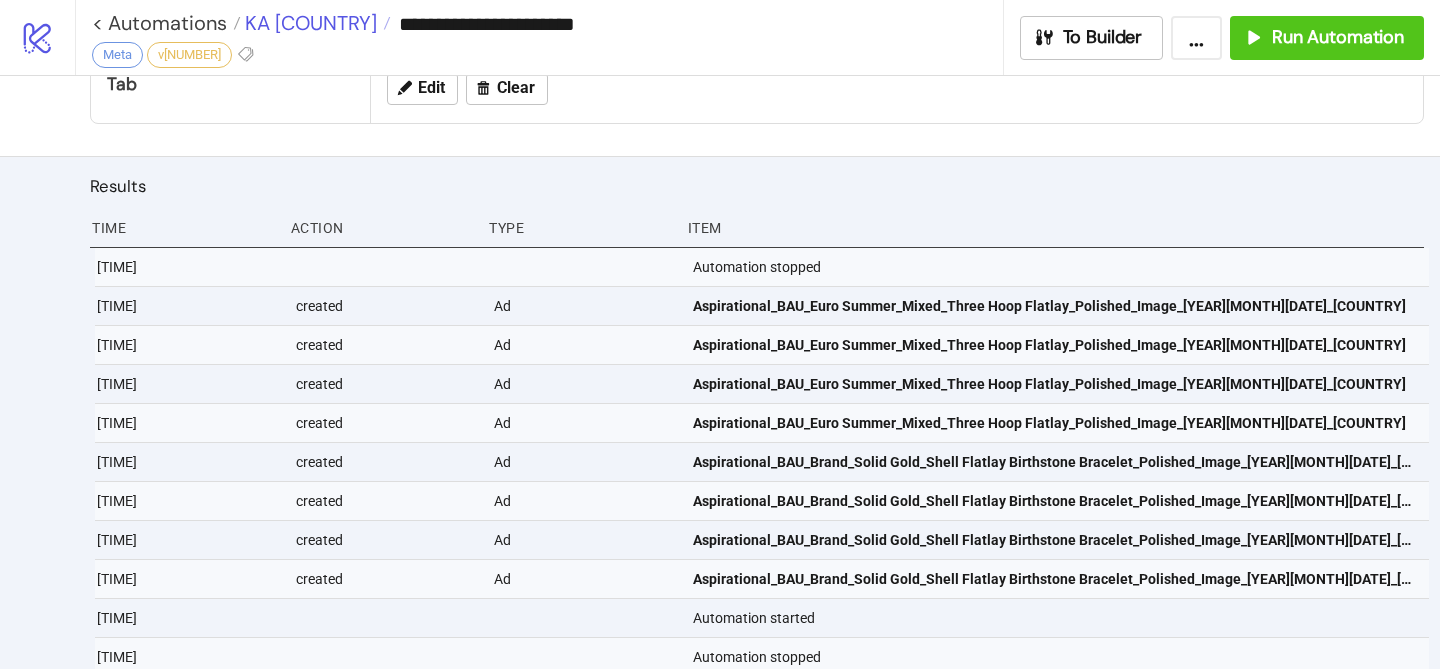 click on "KA [COUNTRY]" at bounding box center [308, 23] 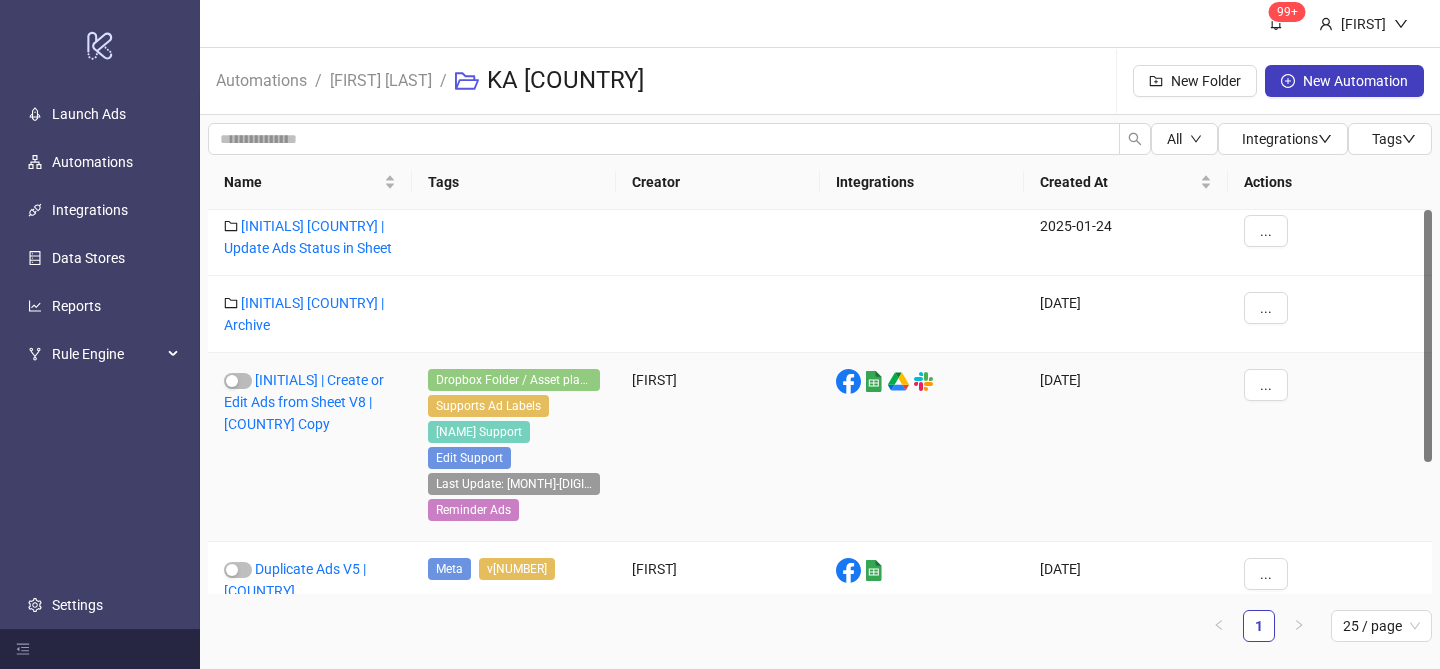 scroll, scrollTop: 0, scrollLeft: 0, axis: both 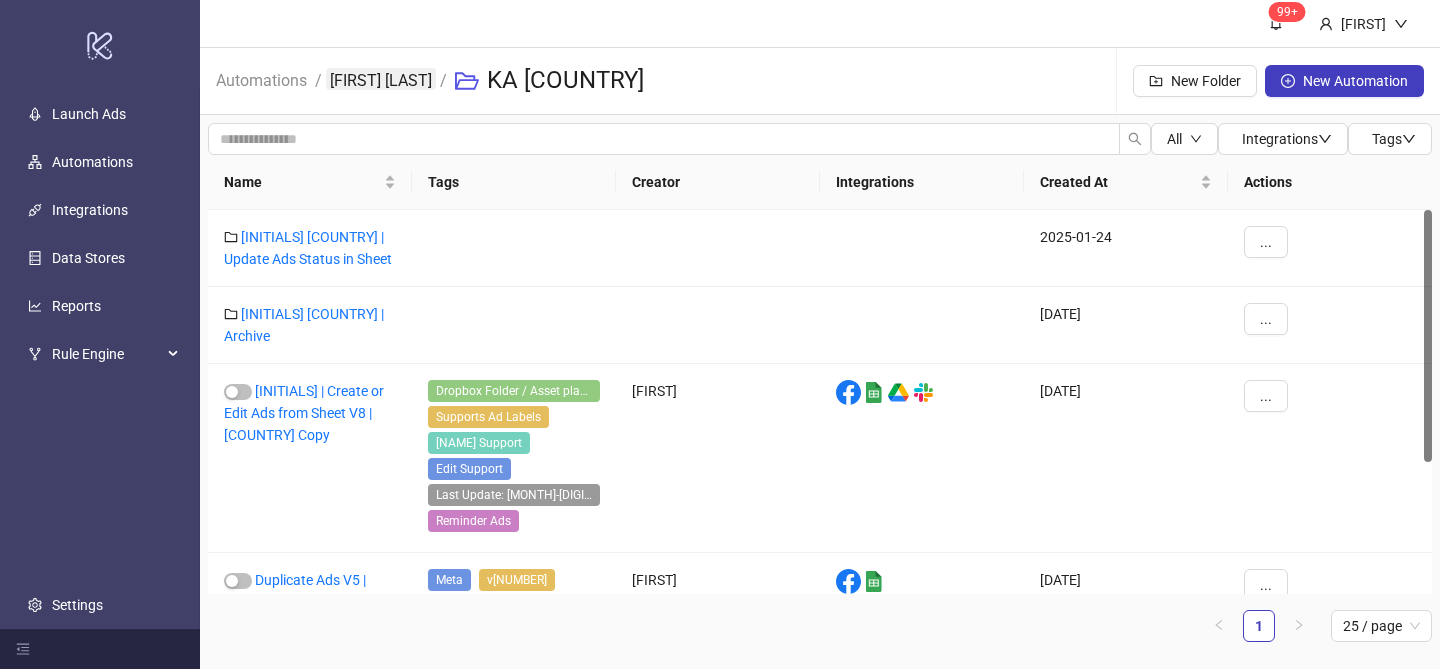 click on "[FIRST] [LAST]" at bounding box center (381, 79) 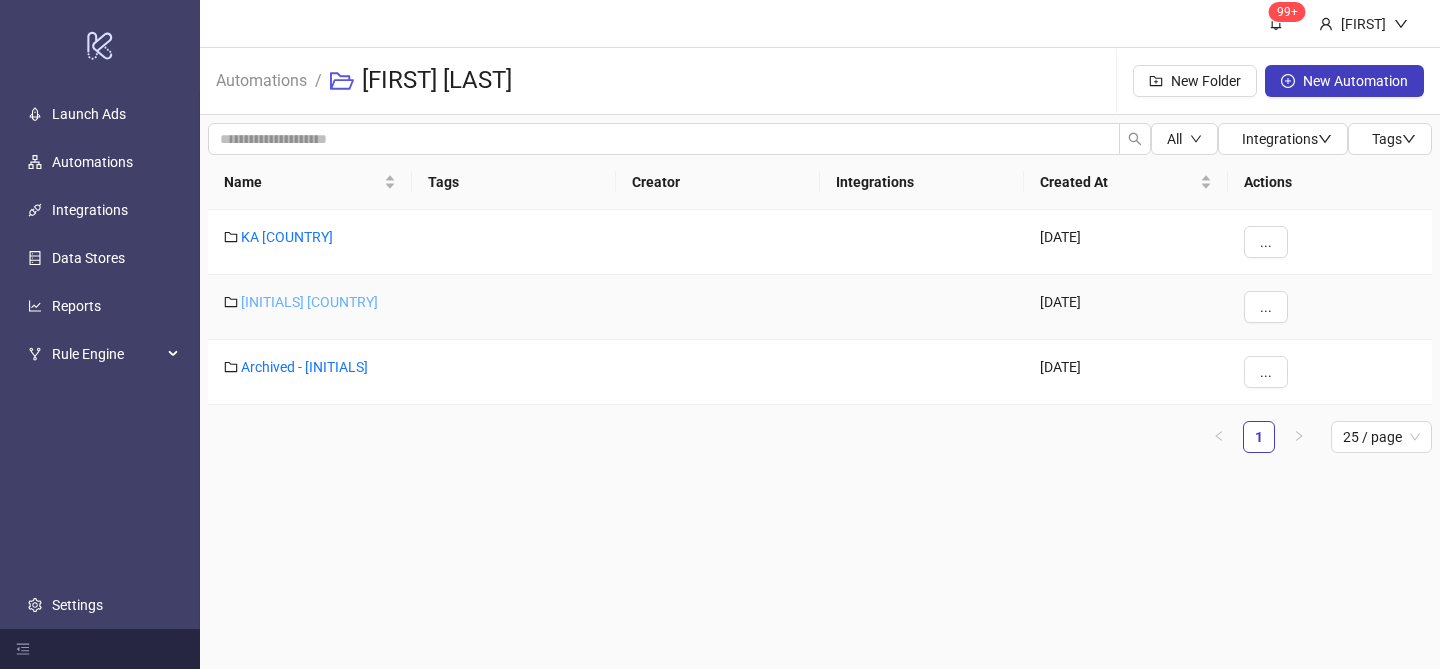 click on "[INITIALS] [COUNTRY]" at bounding box center (309, 302) 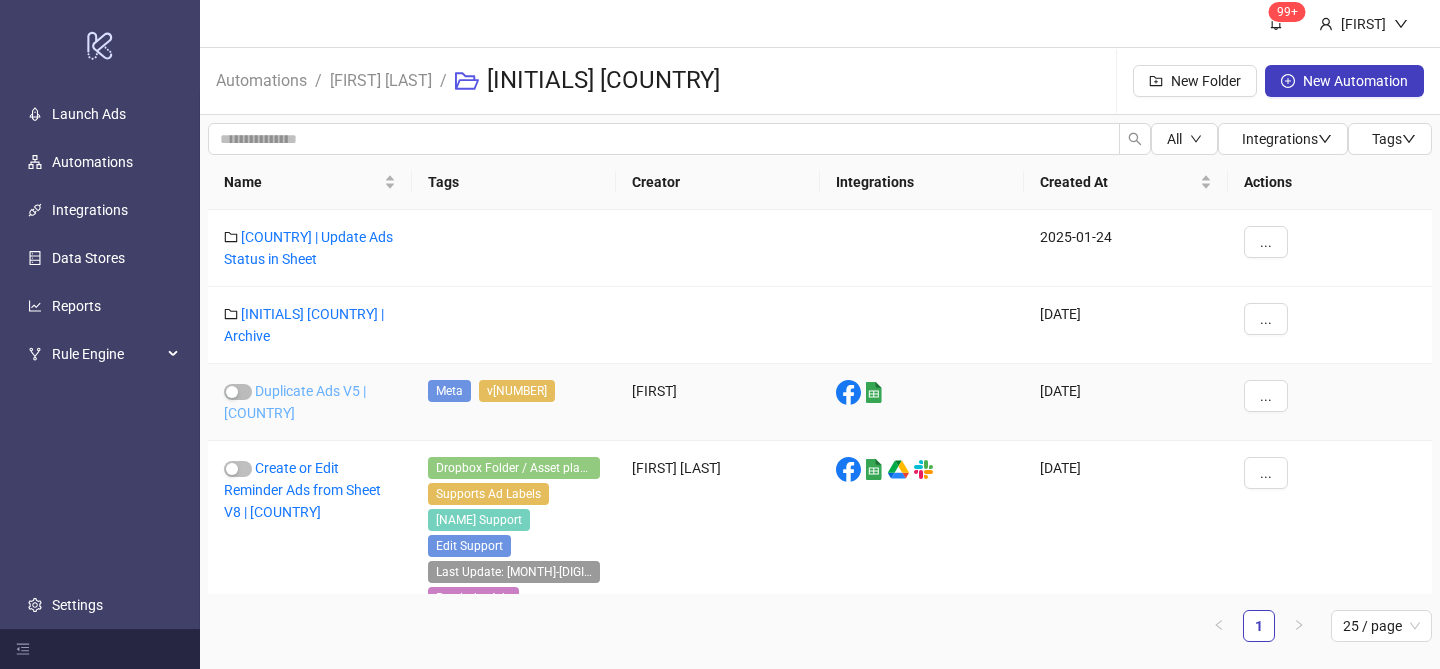 click on "Duplicate Ads V5 | [COUNTRY]" at bounding box center (295, 402) 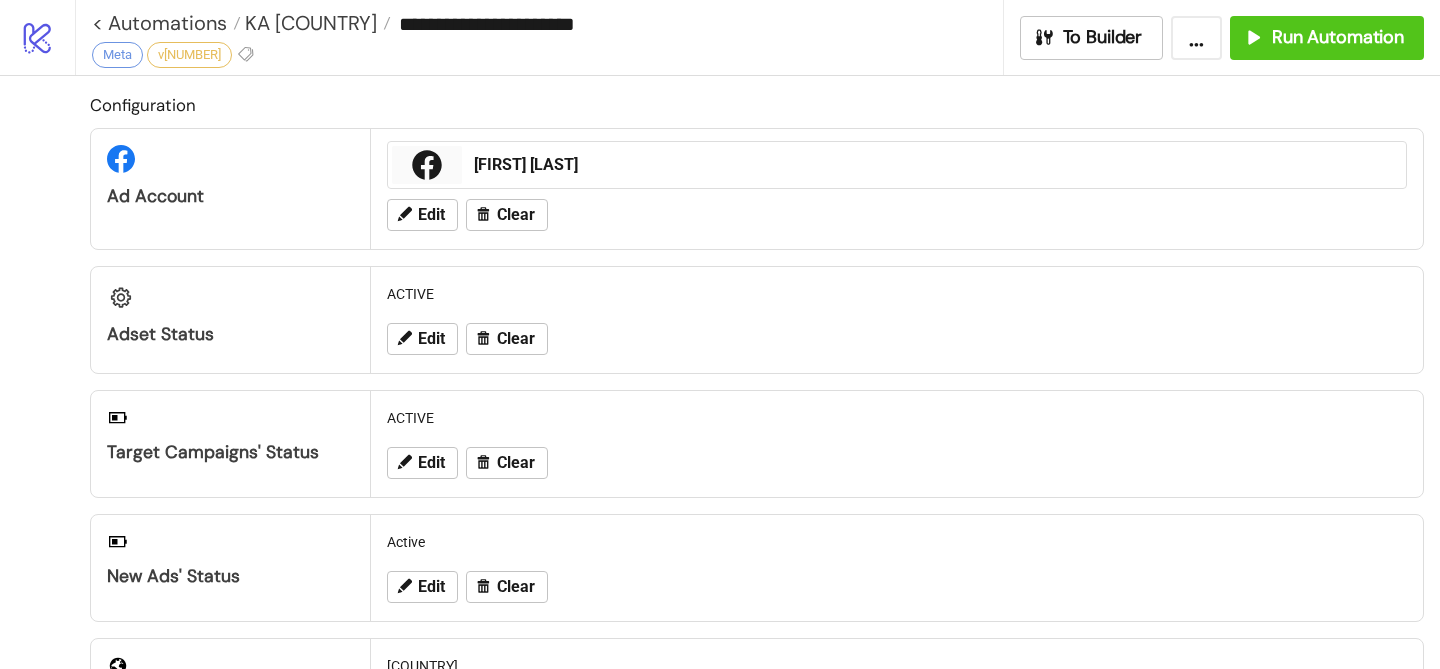 type on "**********" 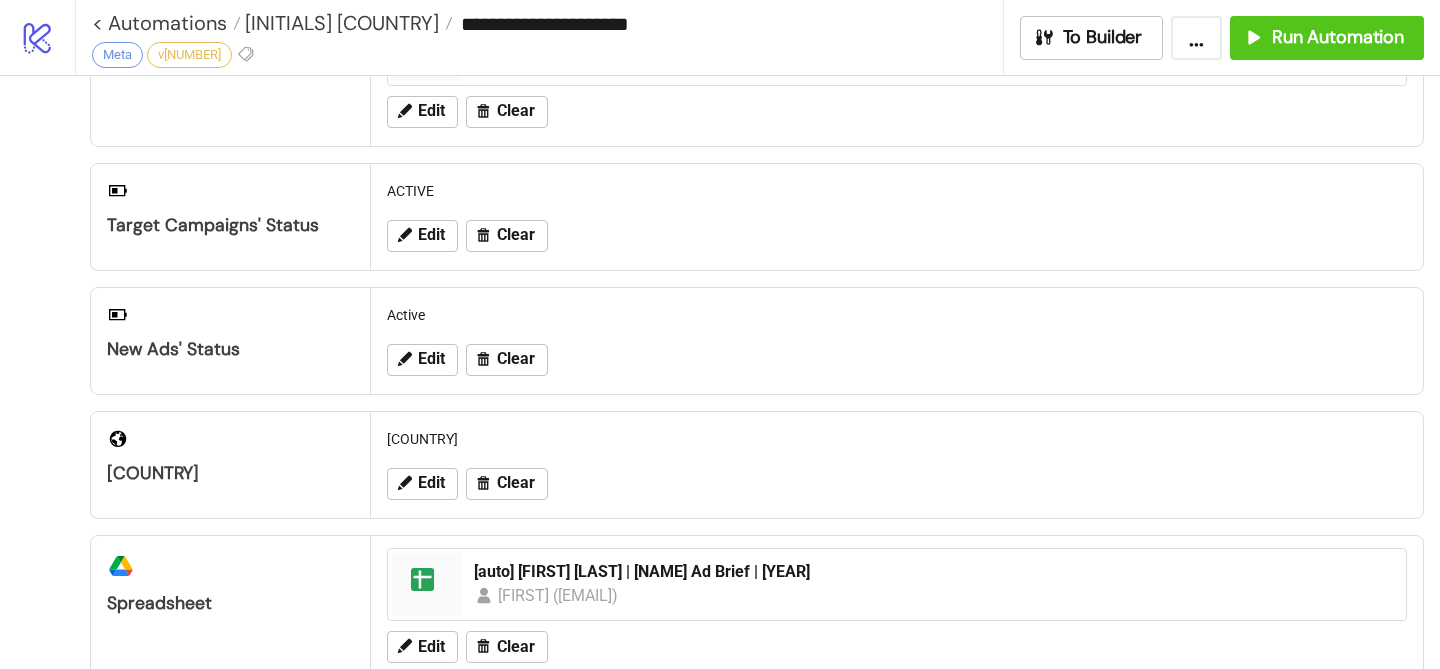 scroll, scrollTop: 0, scrollLeft: 0, axis: both 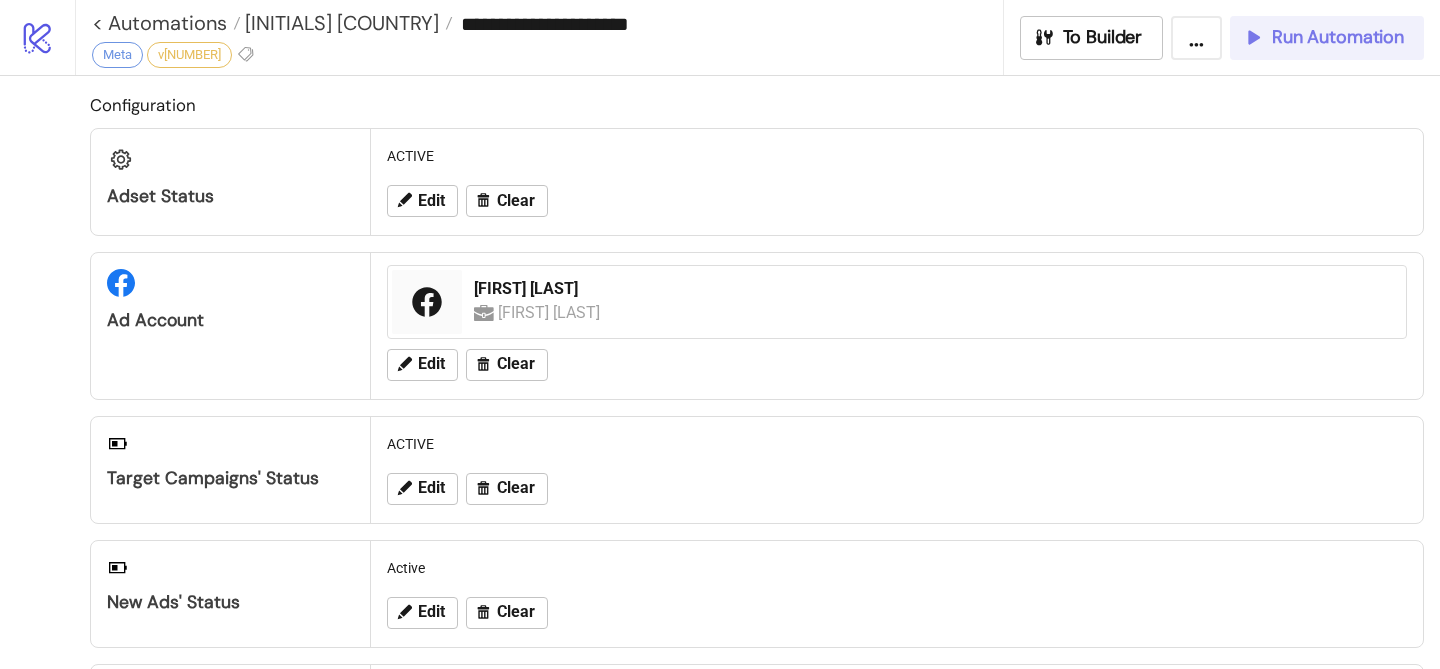 click on "Run Automation" at bounding box center [1323, 37] 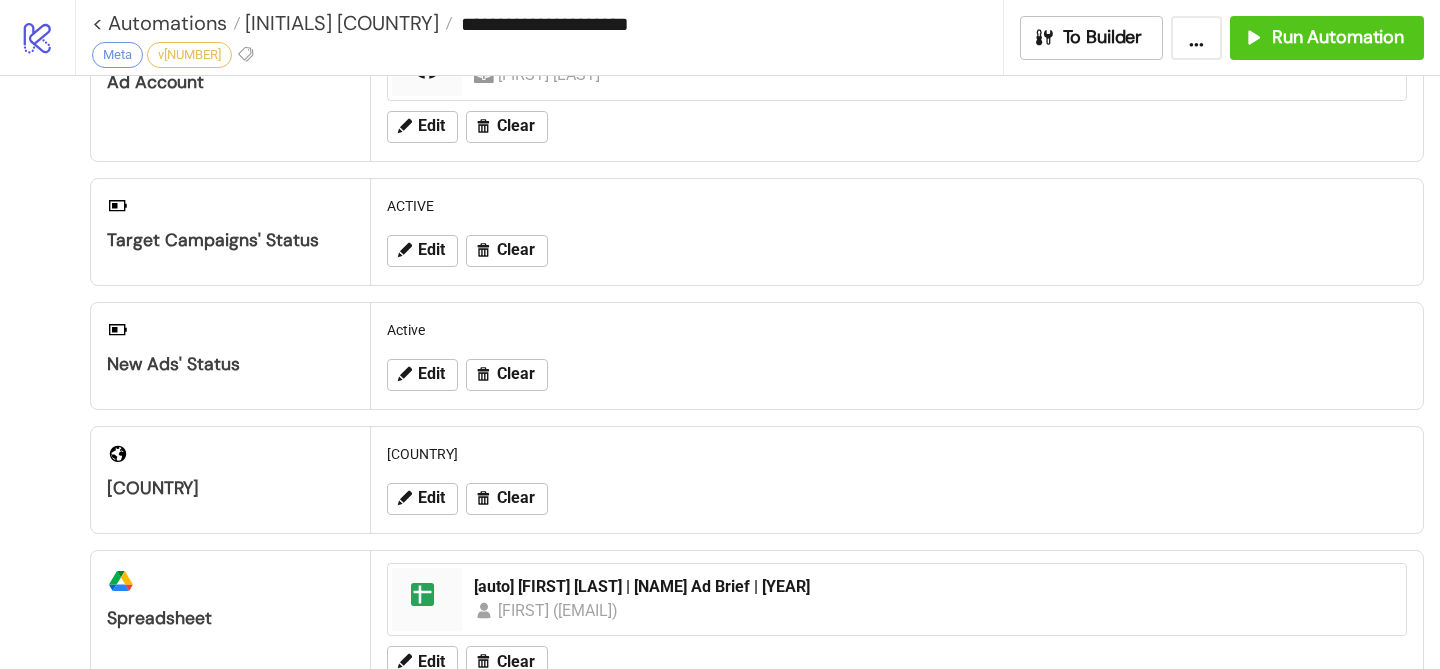 scroll, scrollTop: 802, scrollLeft: 0, axis: vertical 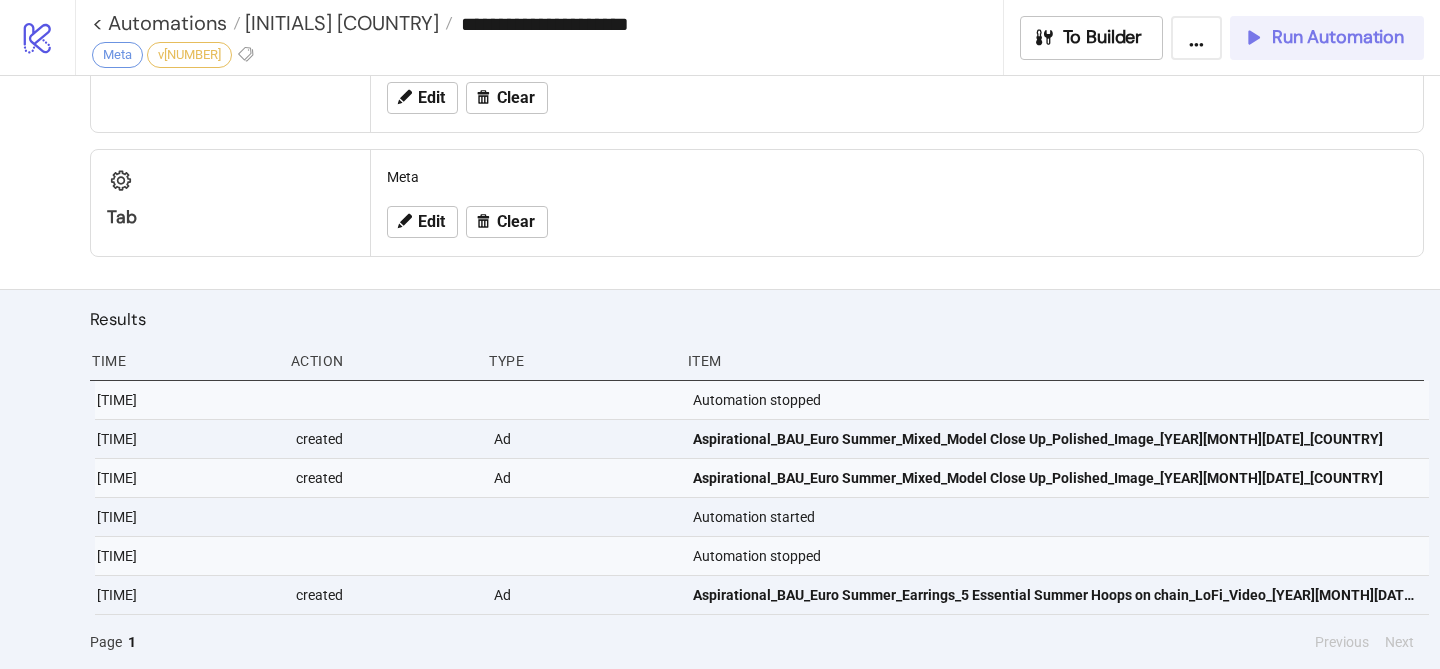 click on "Run Automation" at bounding box center [1327, 38] 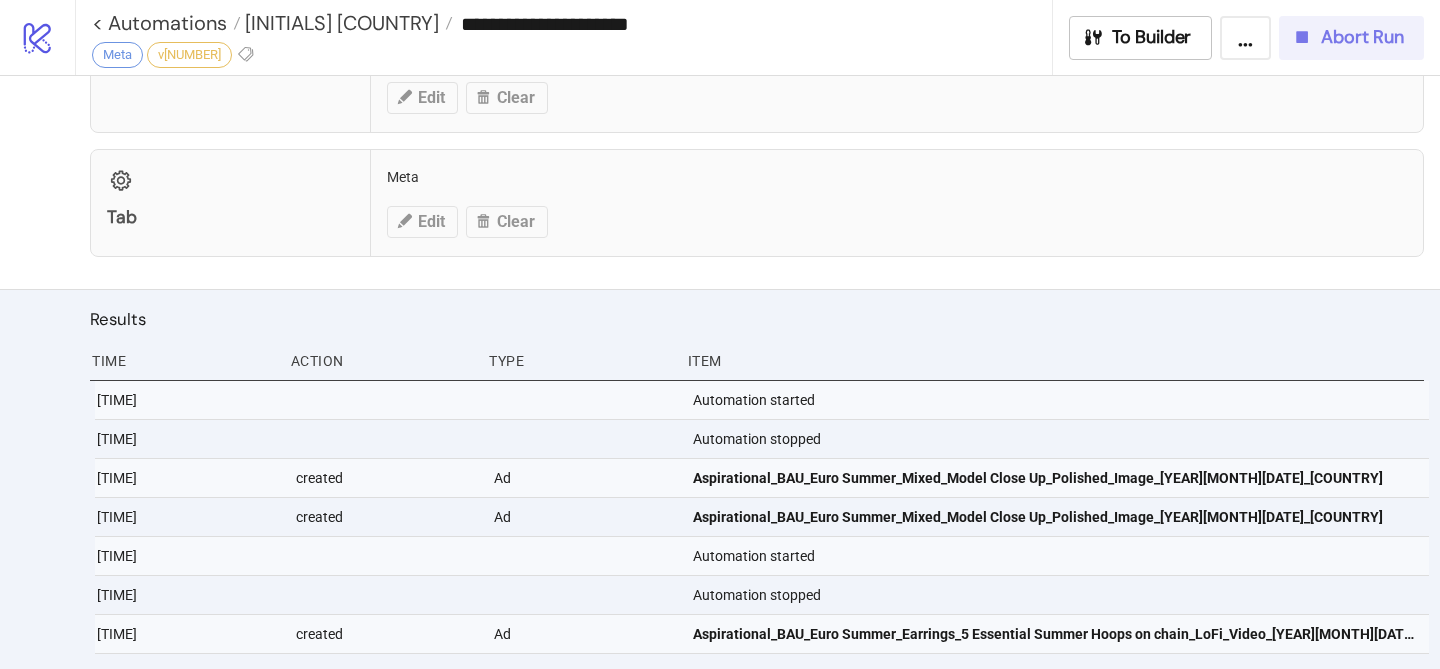 click on "Abort Run" at bounding box center [1362, 37] 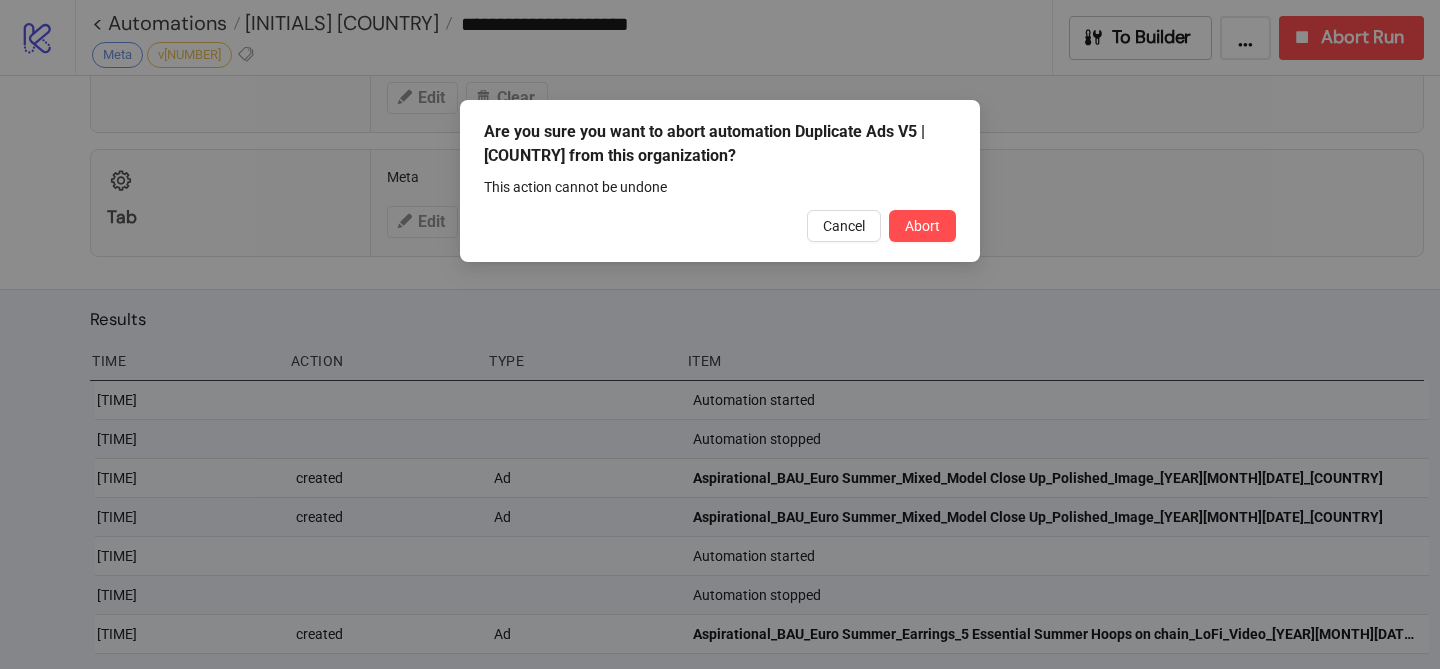 click on "Are you sure you want to abort automation Duplicate Ads V5 | [COUNTRY] from this organization? This action cannot be undone Cancel Abort" at bounding box center [720, 181] 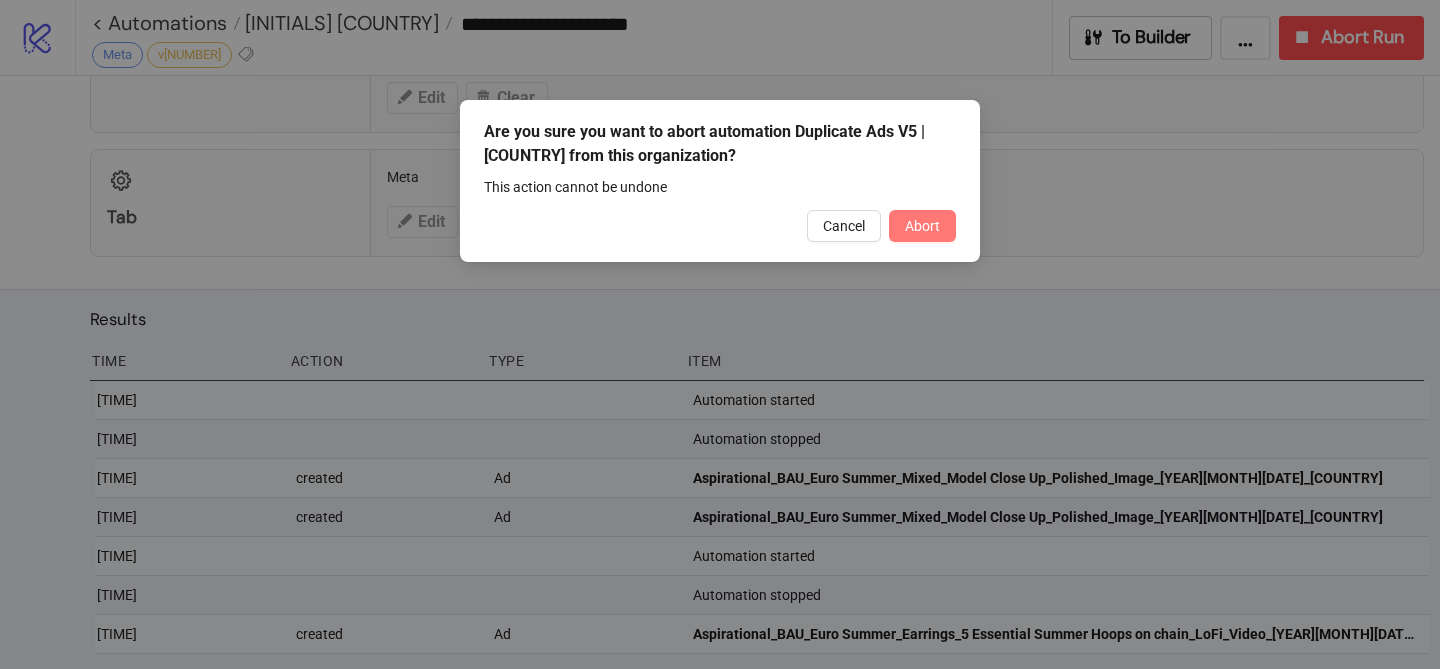 click on "Abort" at bounding box center (922, 226) 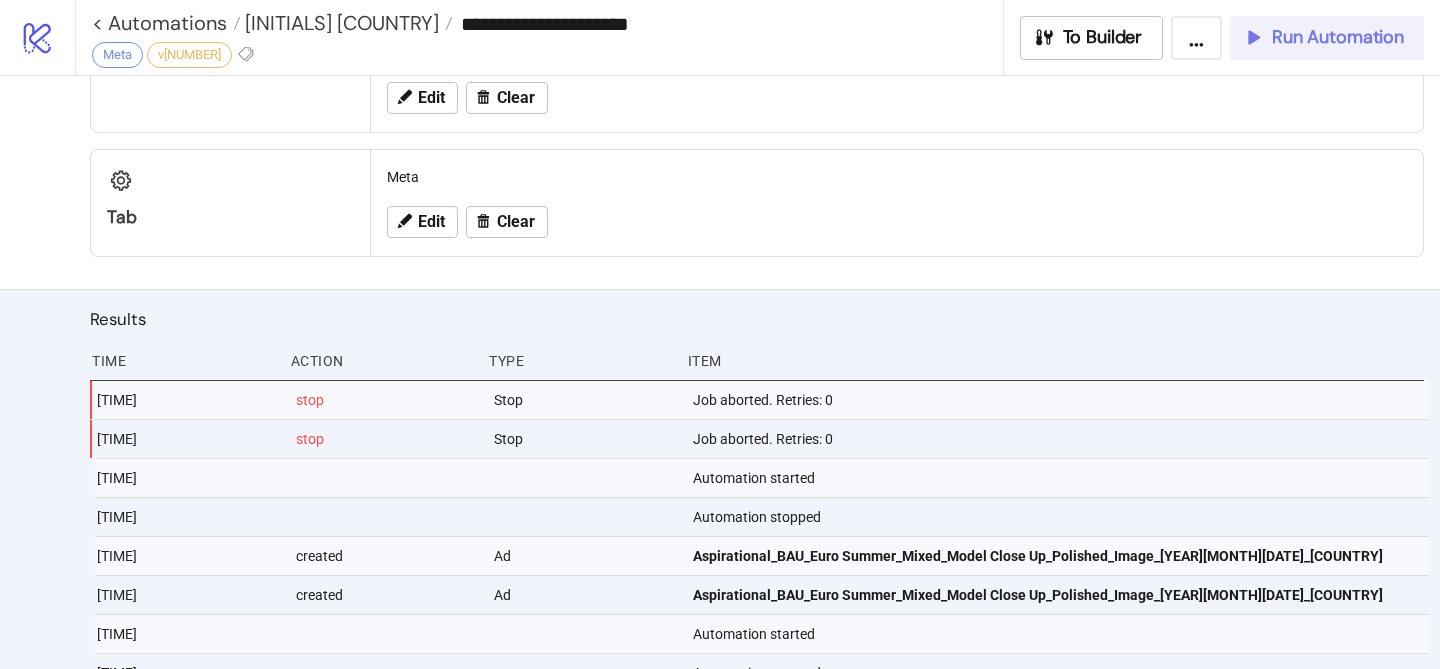 click on "Run Automation" at bounding box center [1327, 38] 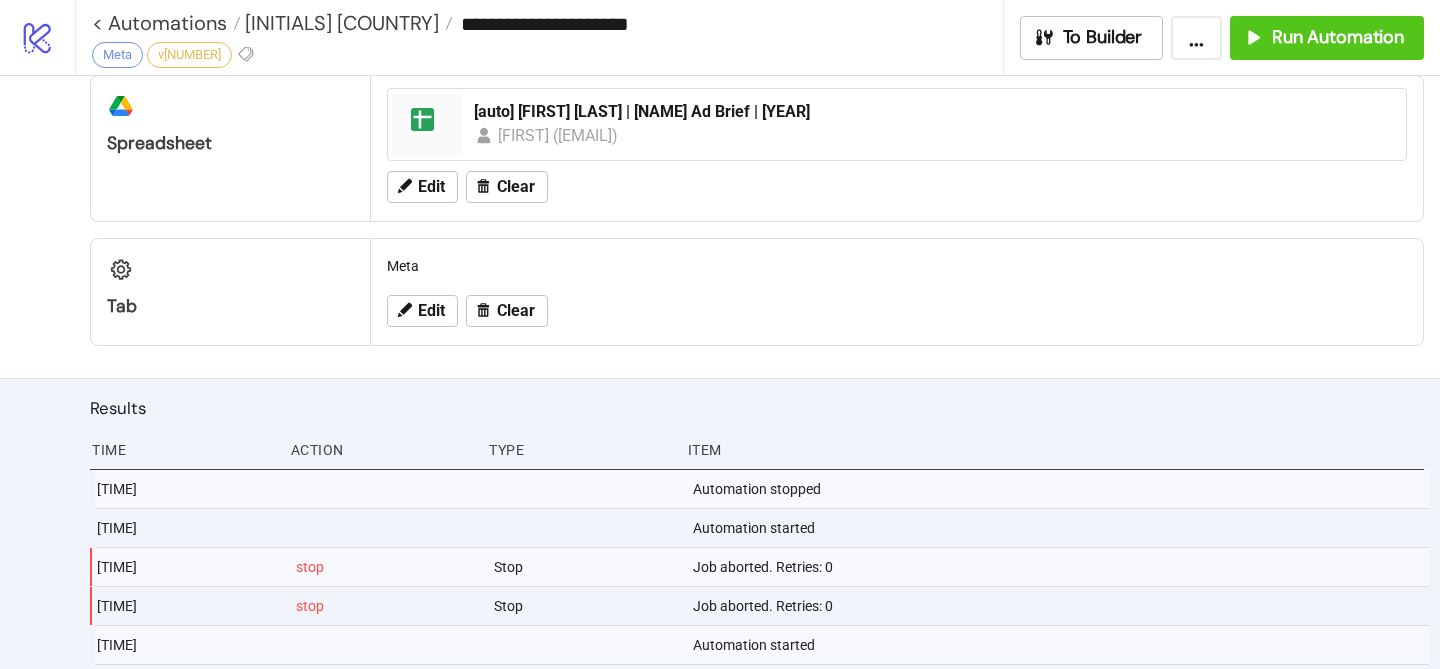 scroll, scrollTop: 567, scrollLeft: 0, axis: vertical 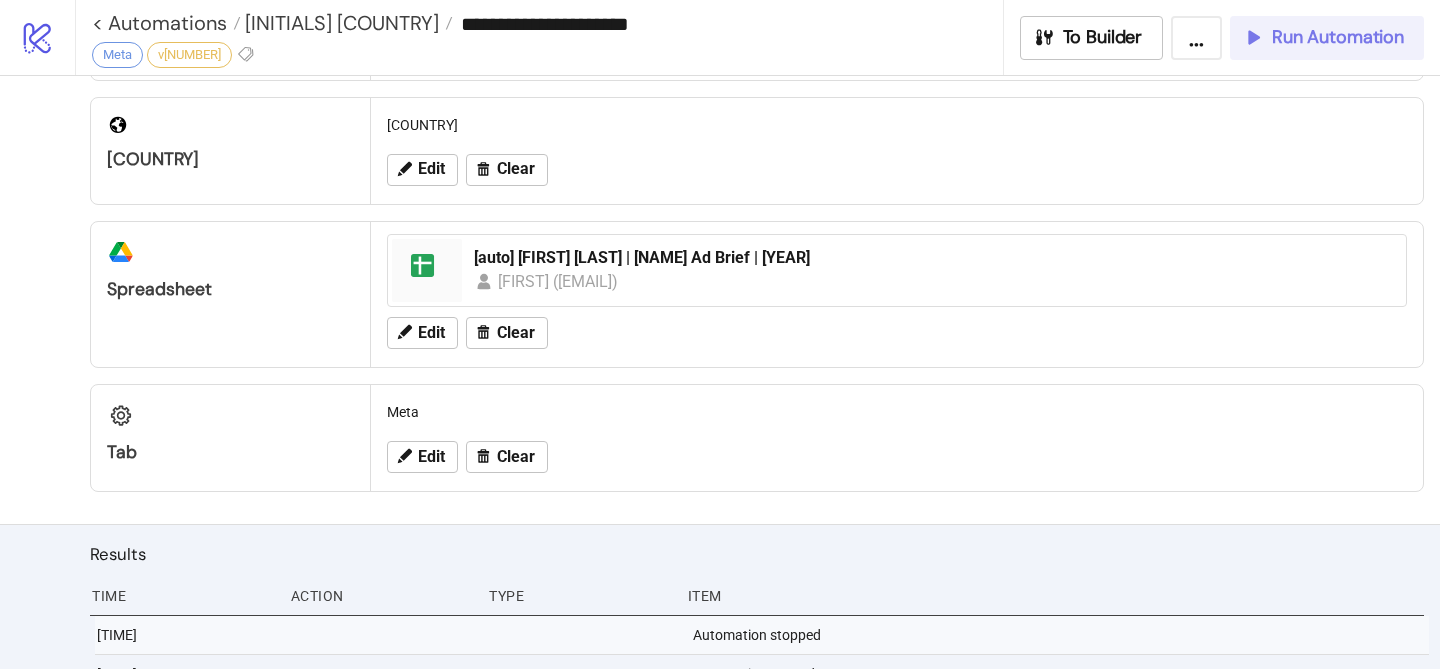 click on "Run Automation" at bounding box center (1323, 37) 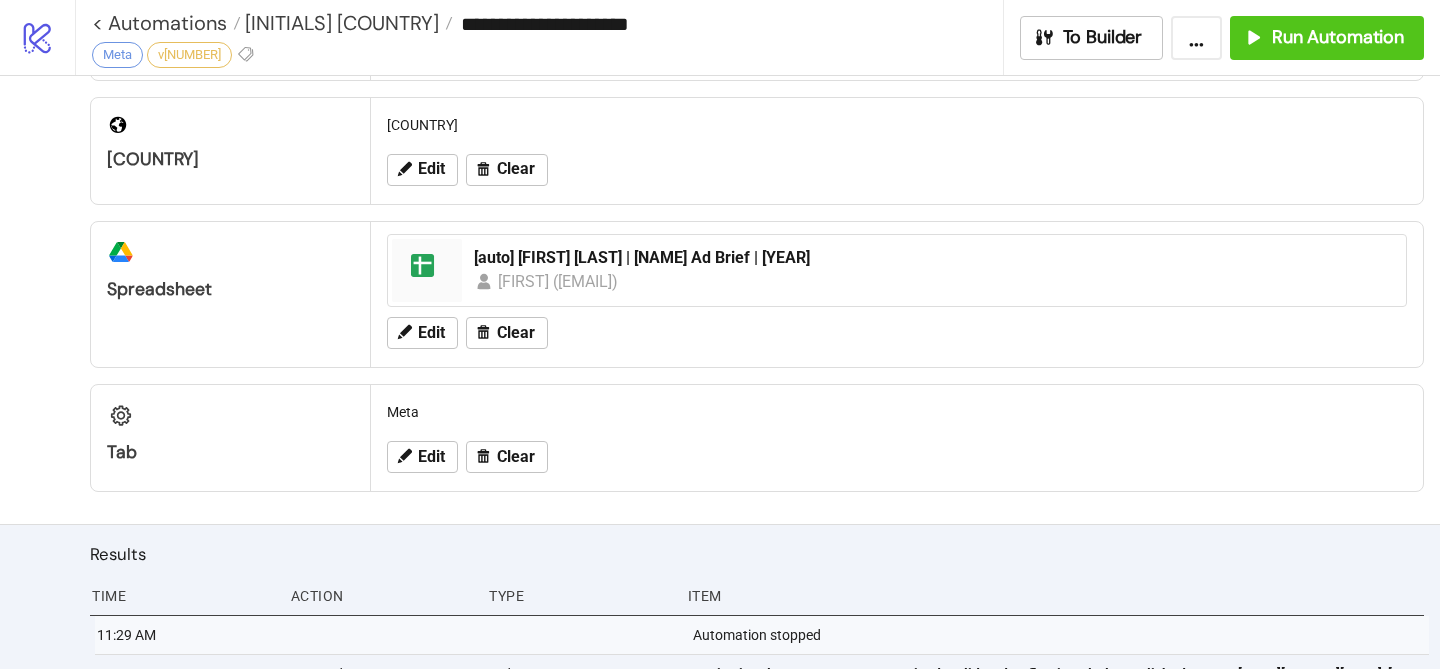 scroll, scrollTop: 880, scrollLeft: 0, axis: vertical 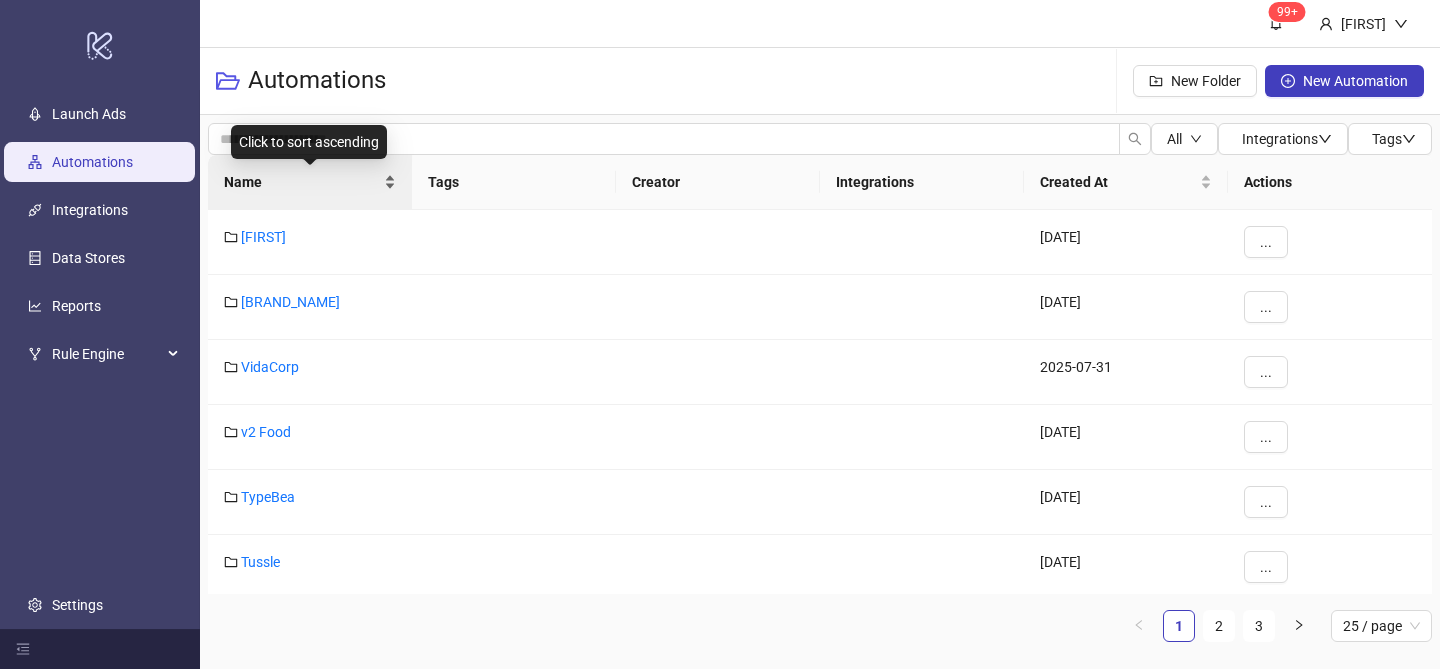 click on "Name" at bounding box center [310, 182] 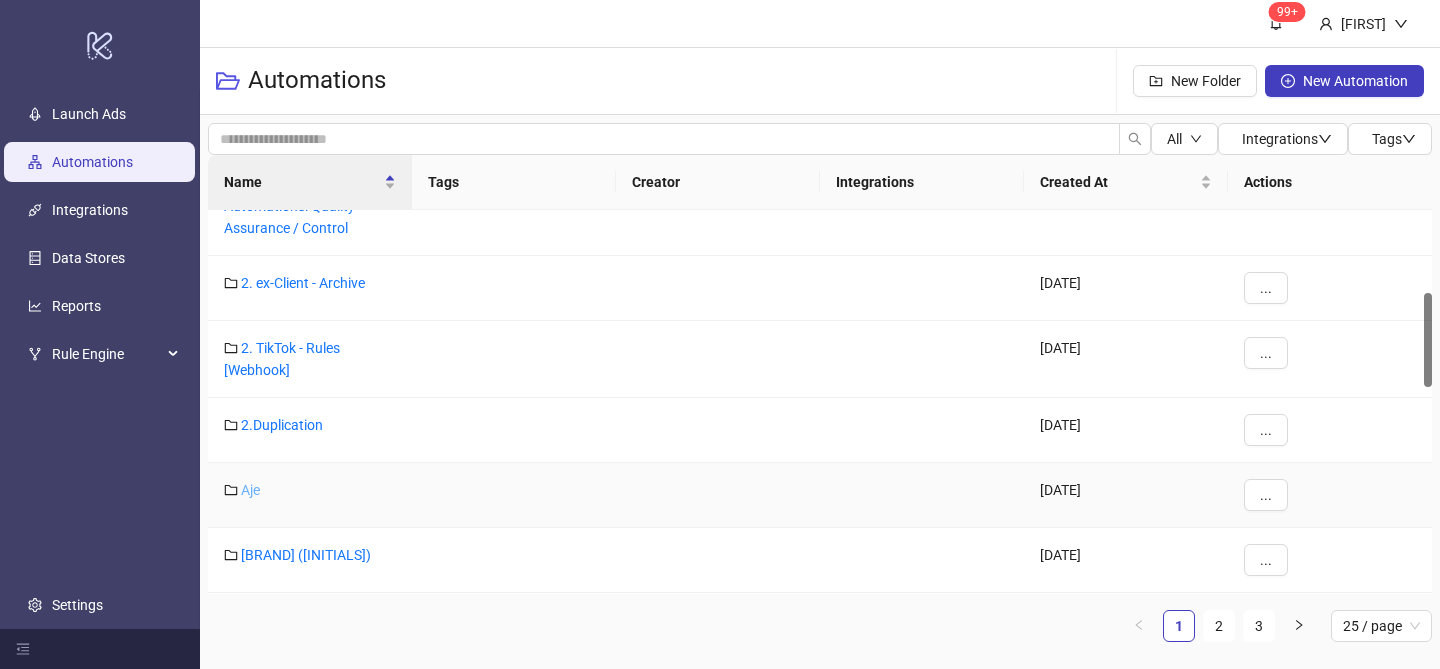 click on "[NAME]" at bounding box center [250, 490] 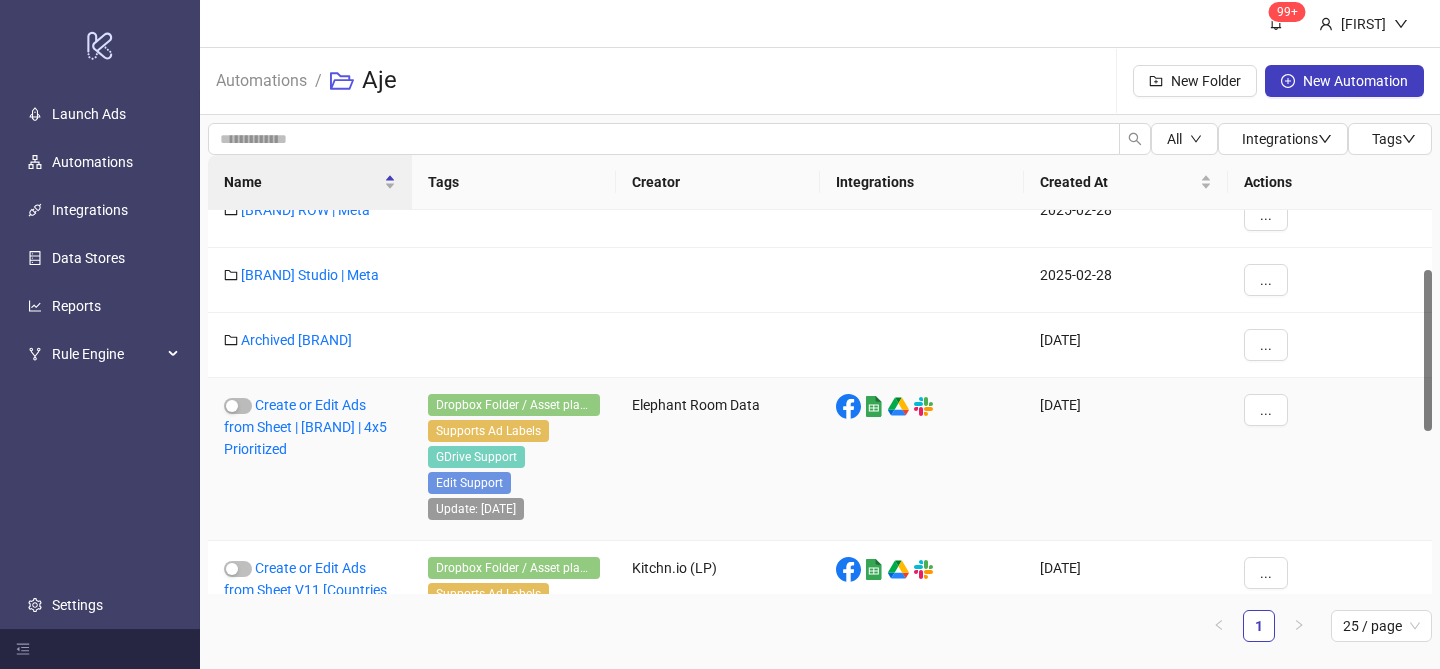 scroll, scrollTop: 527, scrollLeft: 0, axis: vertical 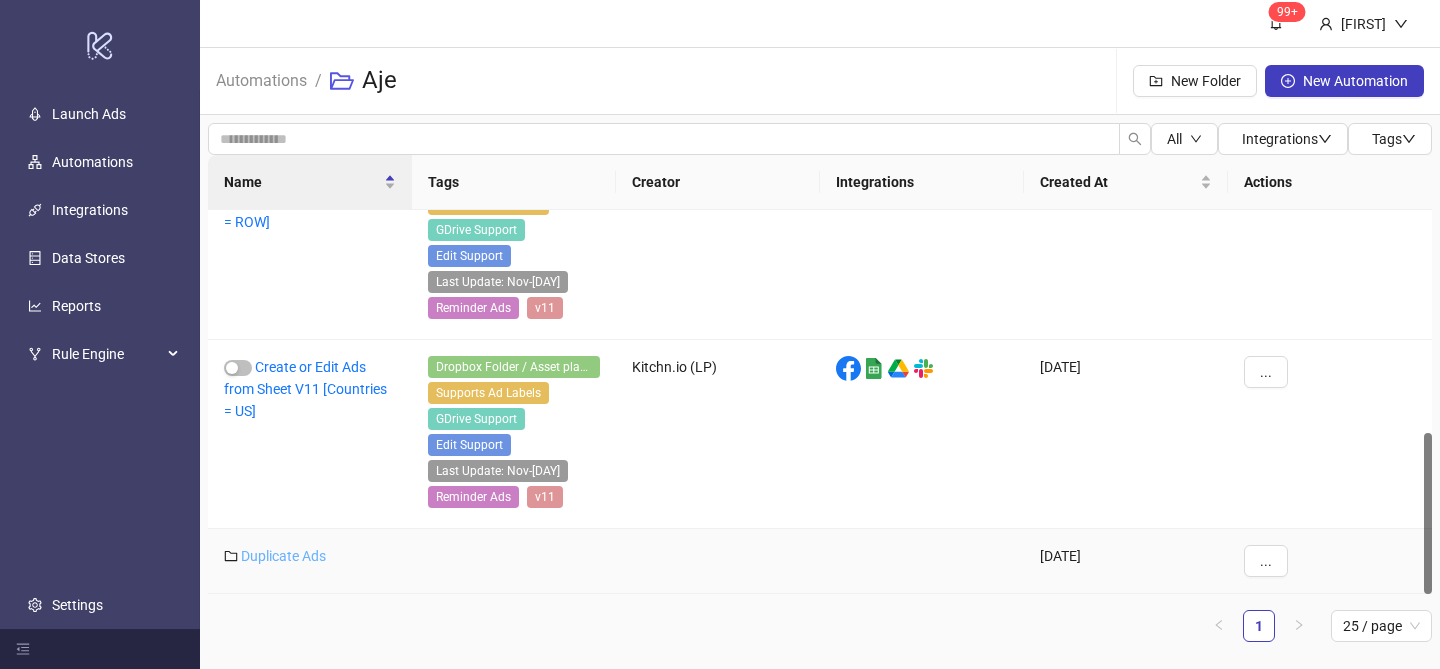 click on "Duplicate Ads" at bounding box center [283, 556] 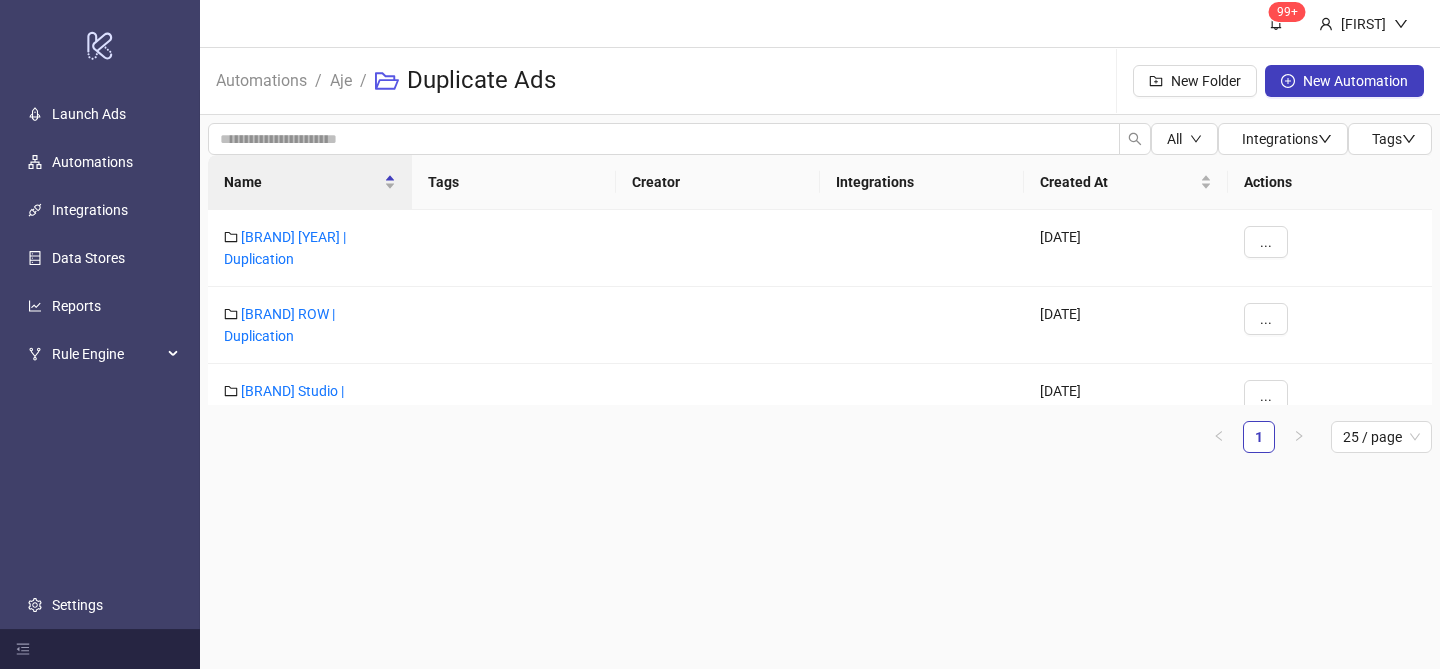 scroll, scrollTop: 0, scrollLeft: 0, axis: both 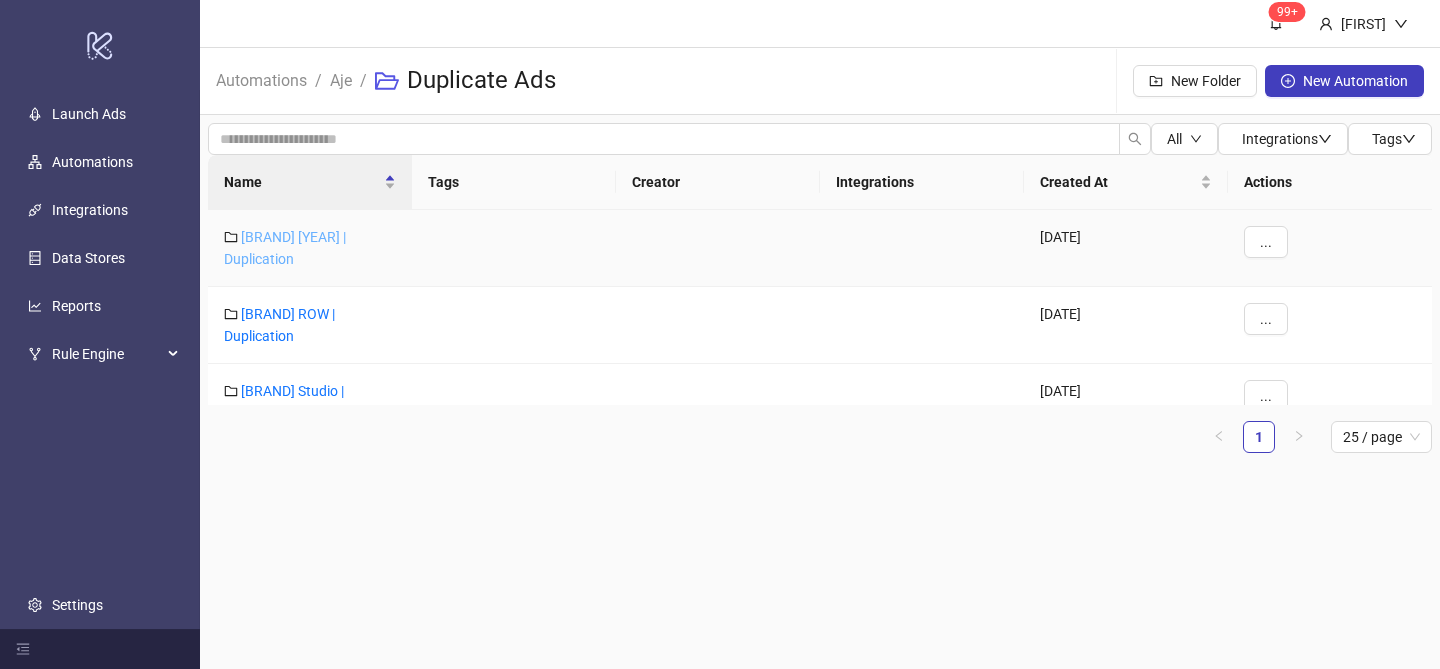 click on "Aje 2016 | Duplication" at bounding box center (285, 248) 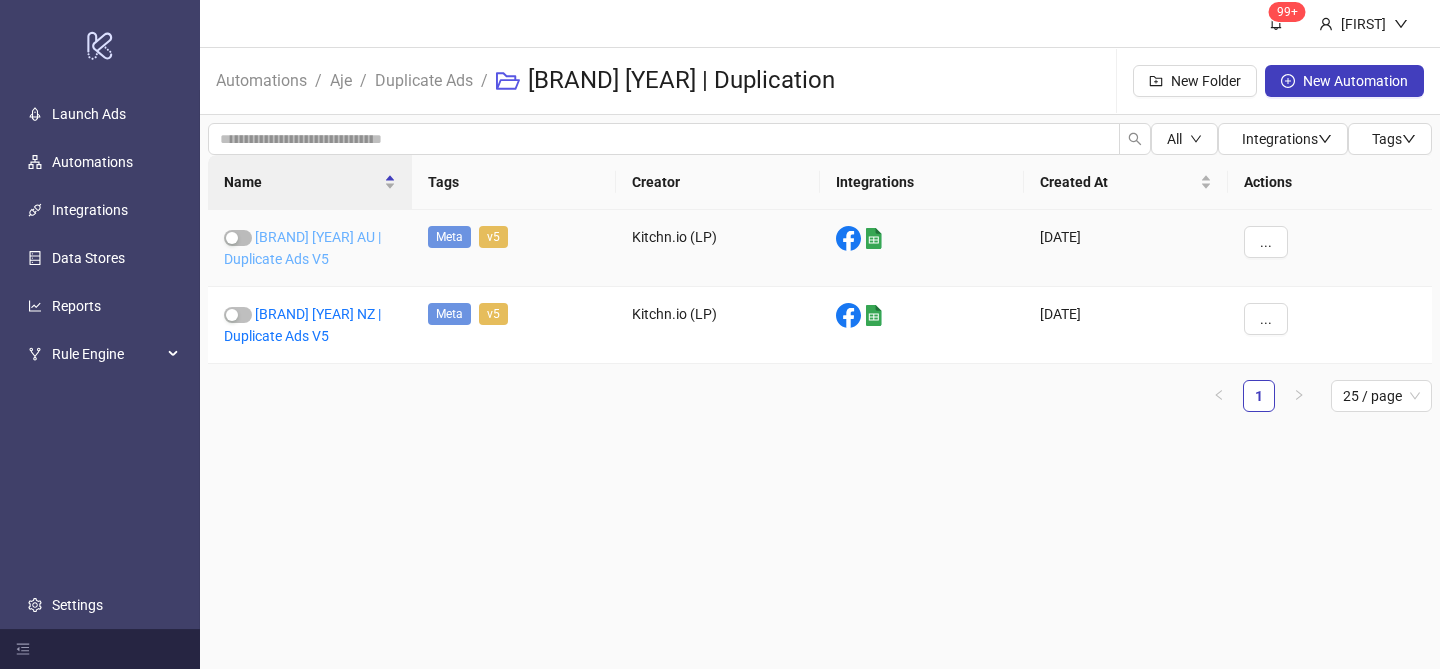 click on "[Aje 2016 AU] Duplicate Ads V5" at bounding box center (302, 248) 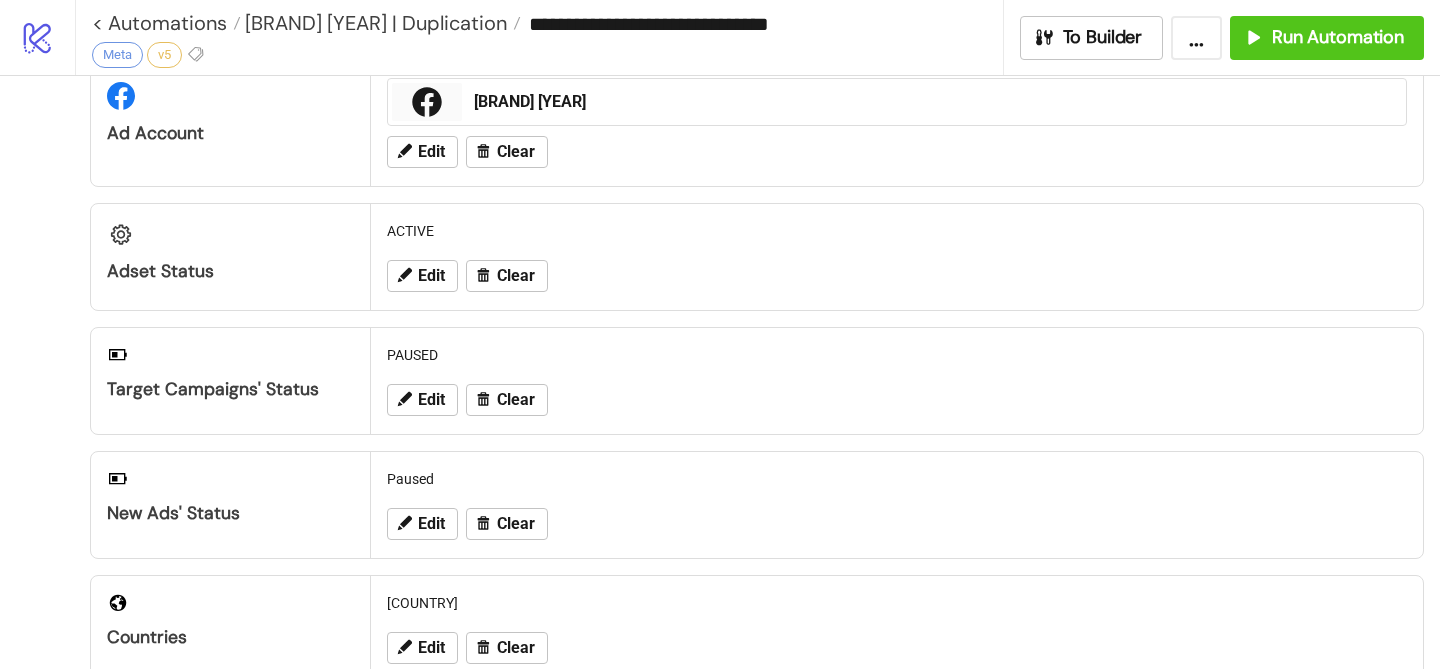 scroll, scrollTop: 71, scrollLeft: 0, axis: vertical 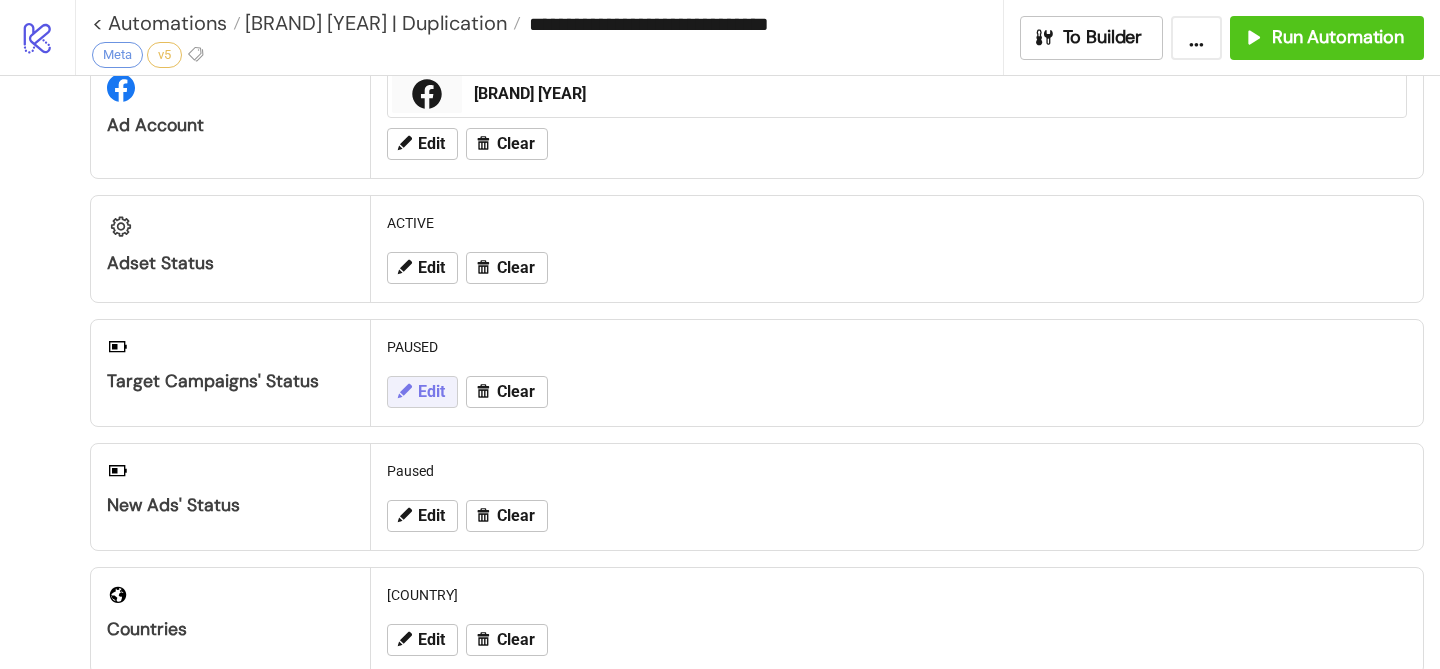 click on "Edit" at bounding box center (422, 392) 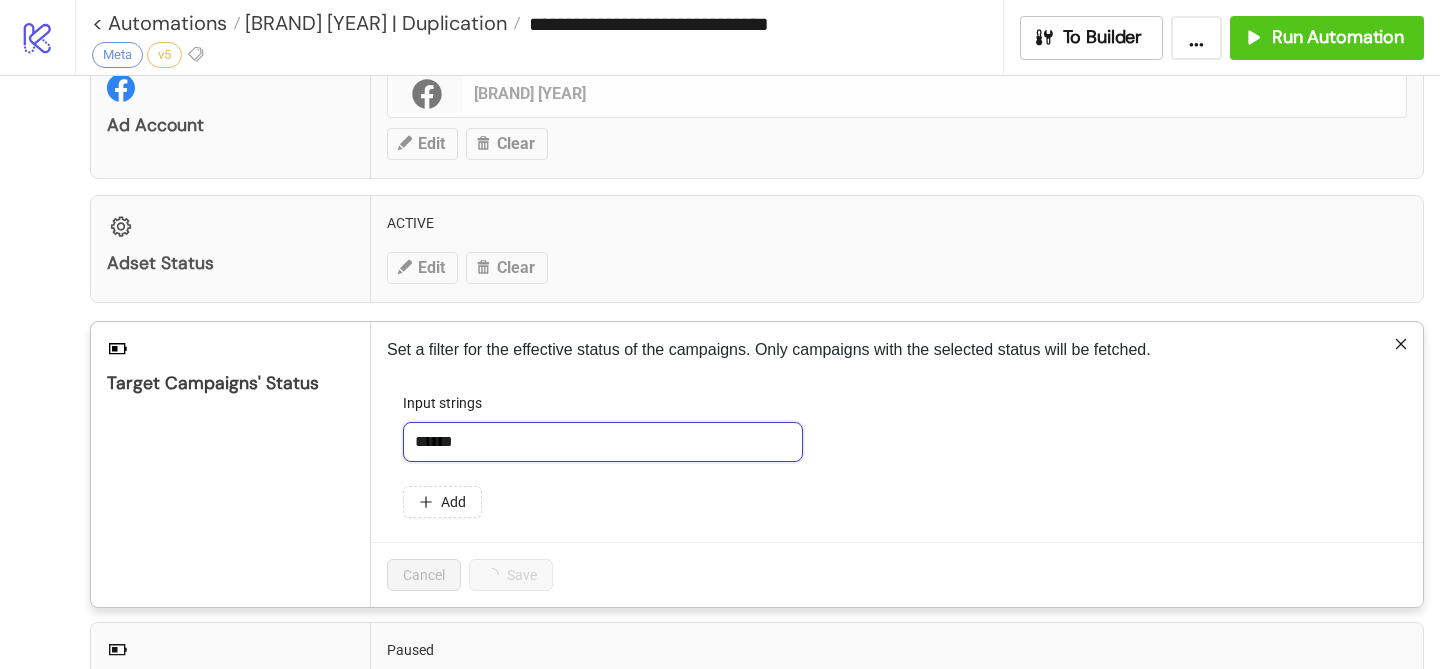 click on "******" at bounding box center [603, 442] 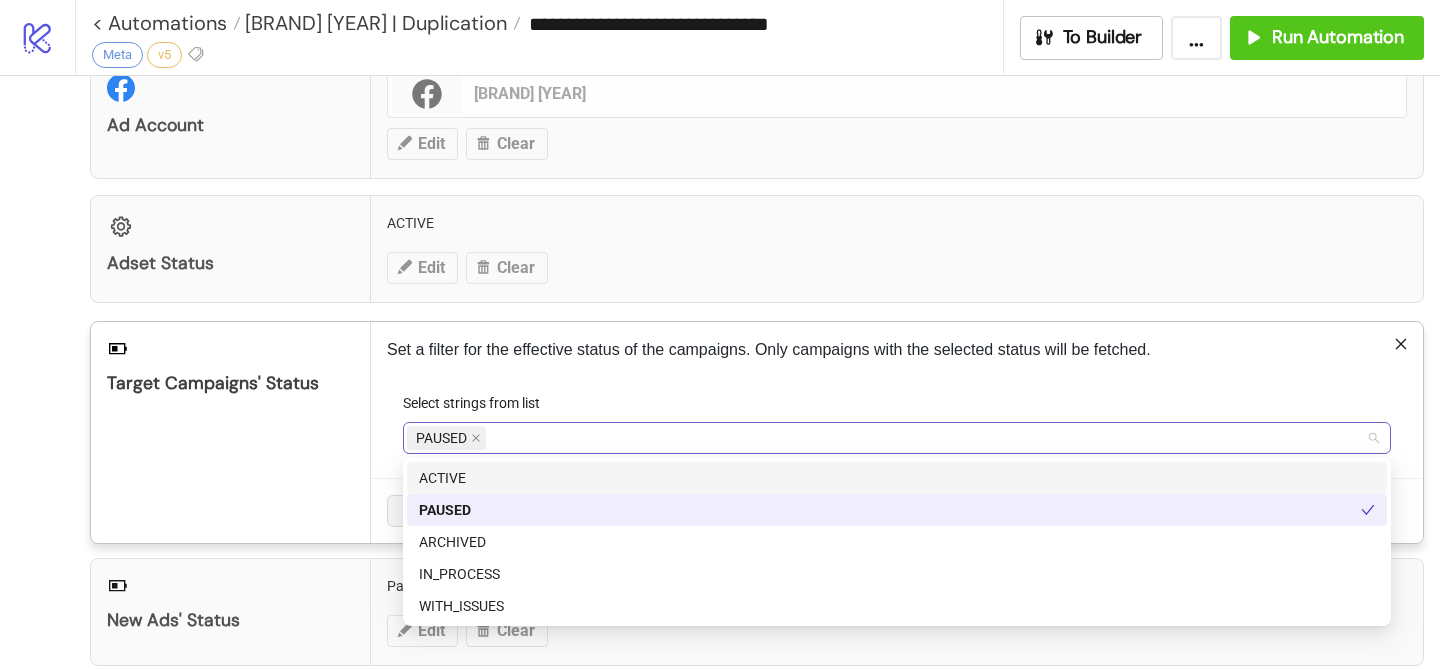 click on "PAUSED" at bounding box center [886, 438] 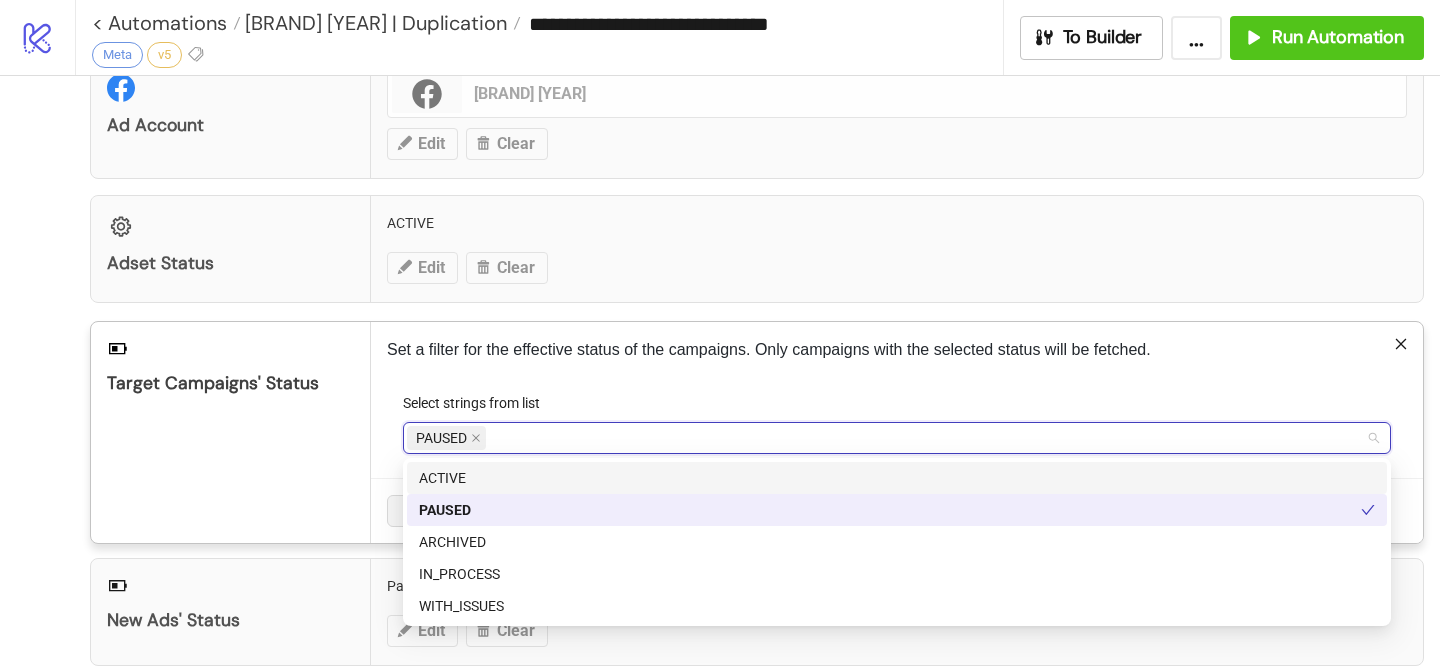click on "ACTIVE" at bounding box center [897, 478] 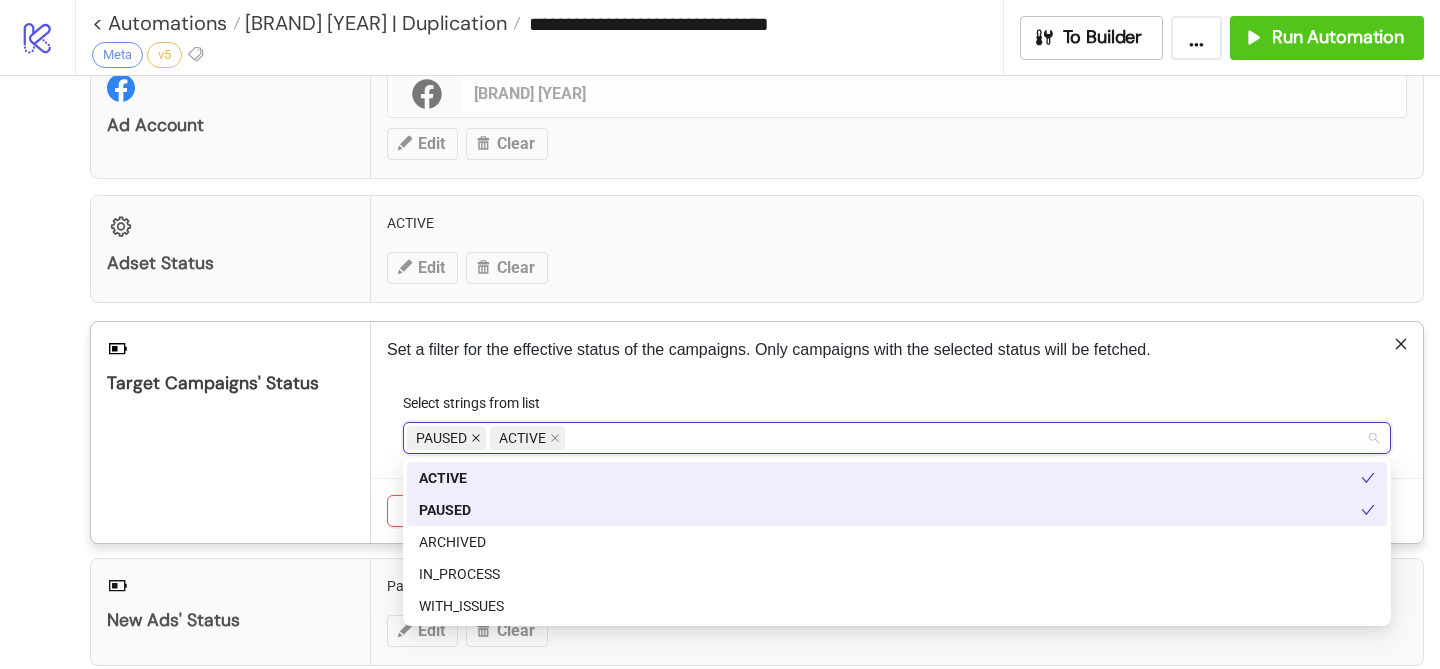 click 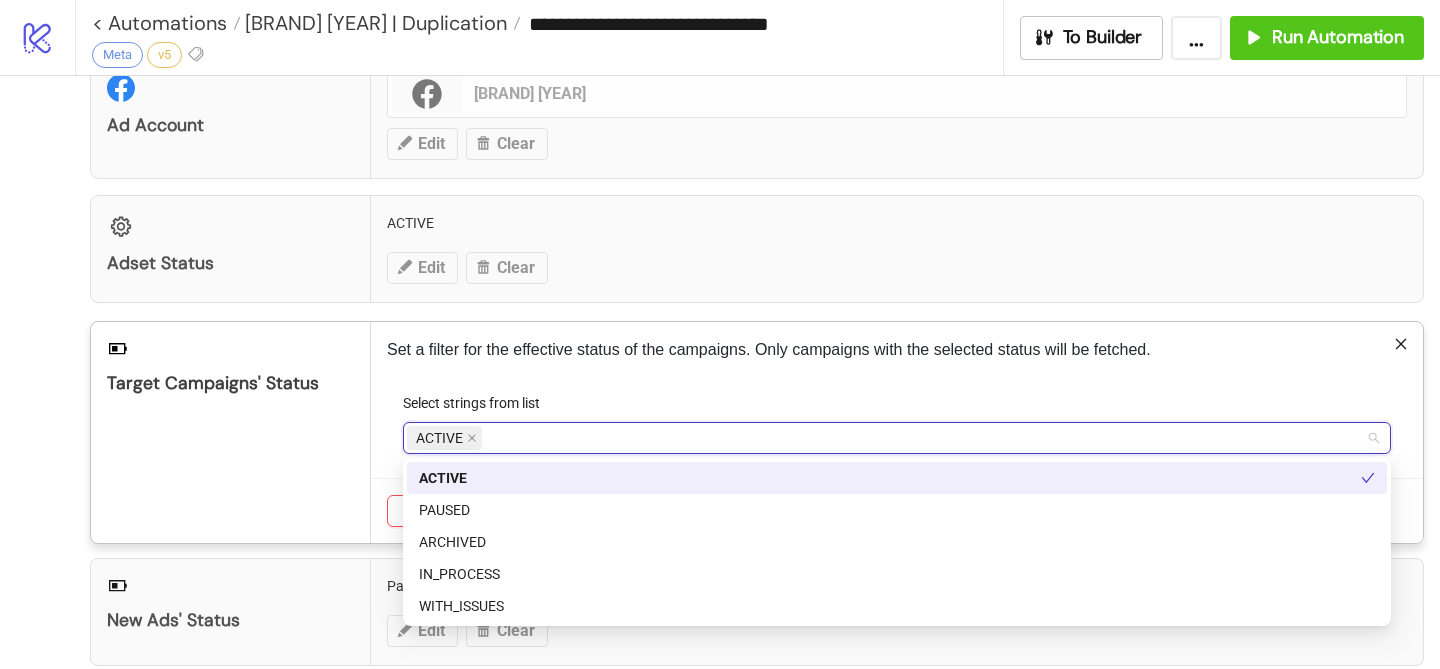 click on "Select strings from list" at bounding box center (897, 407) 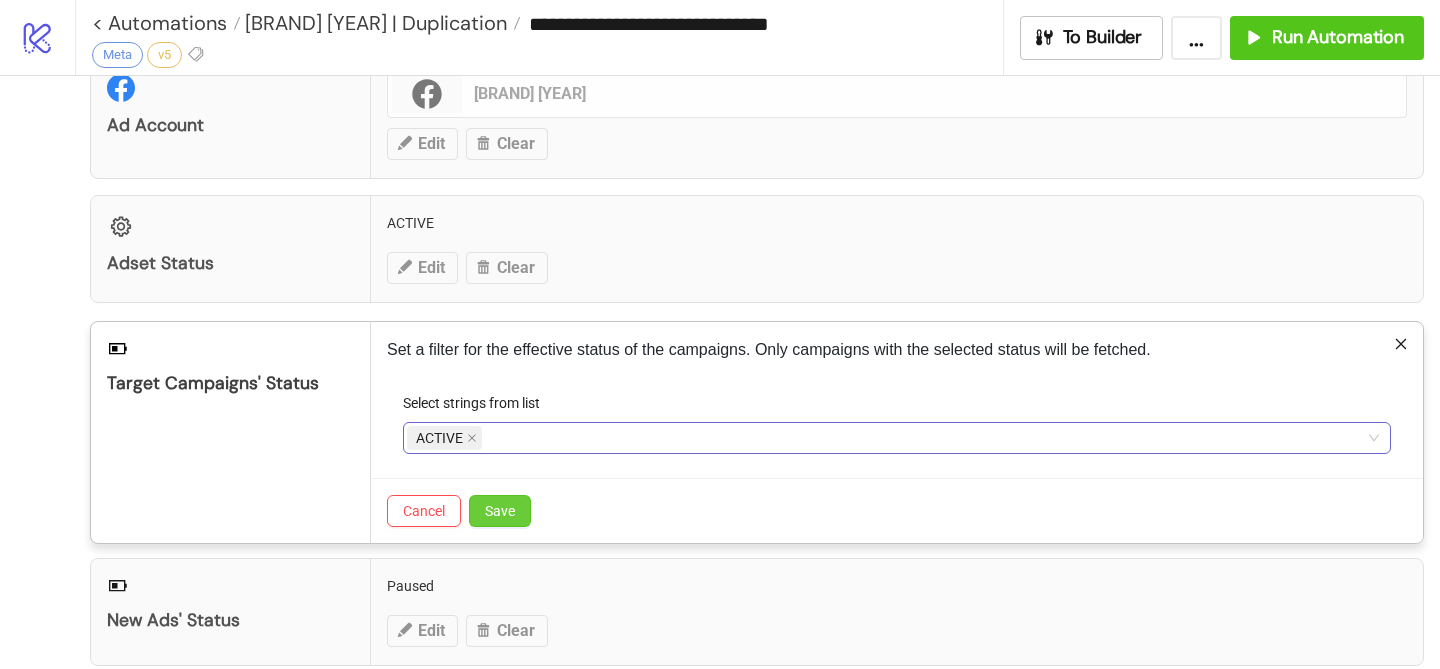 click on "Save" at bounding box center [500, 511] 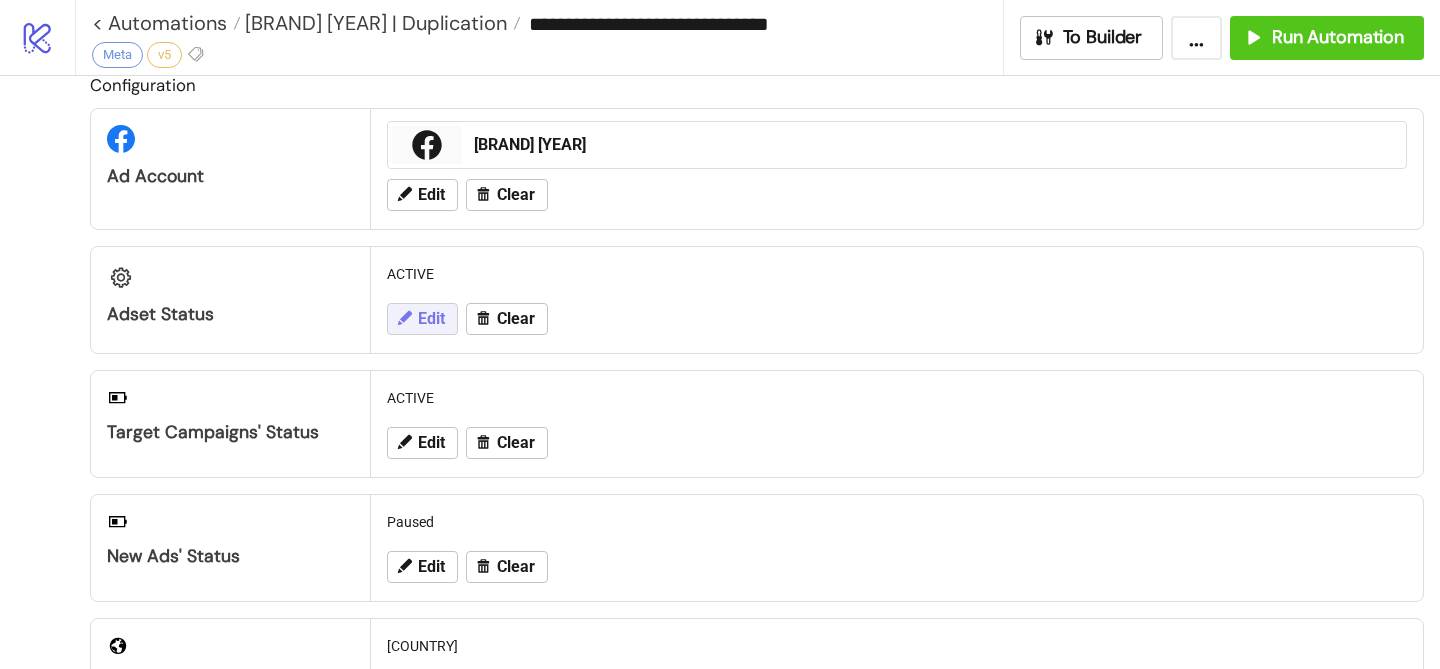 scroll, scrollTop: 17, scrollLeft: 0, axis: vertical 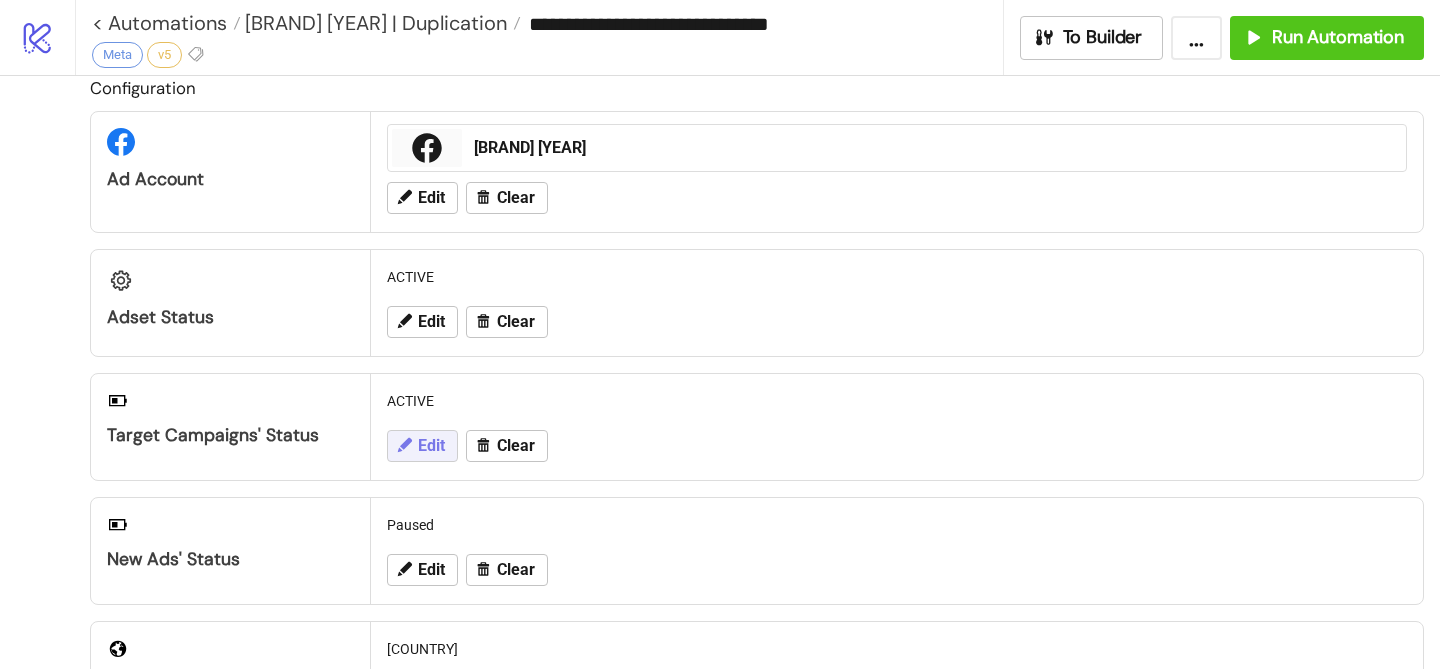 click on "Edit" at bounding box center (431, 446) 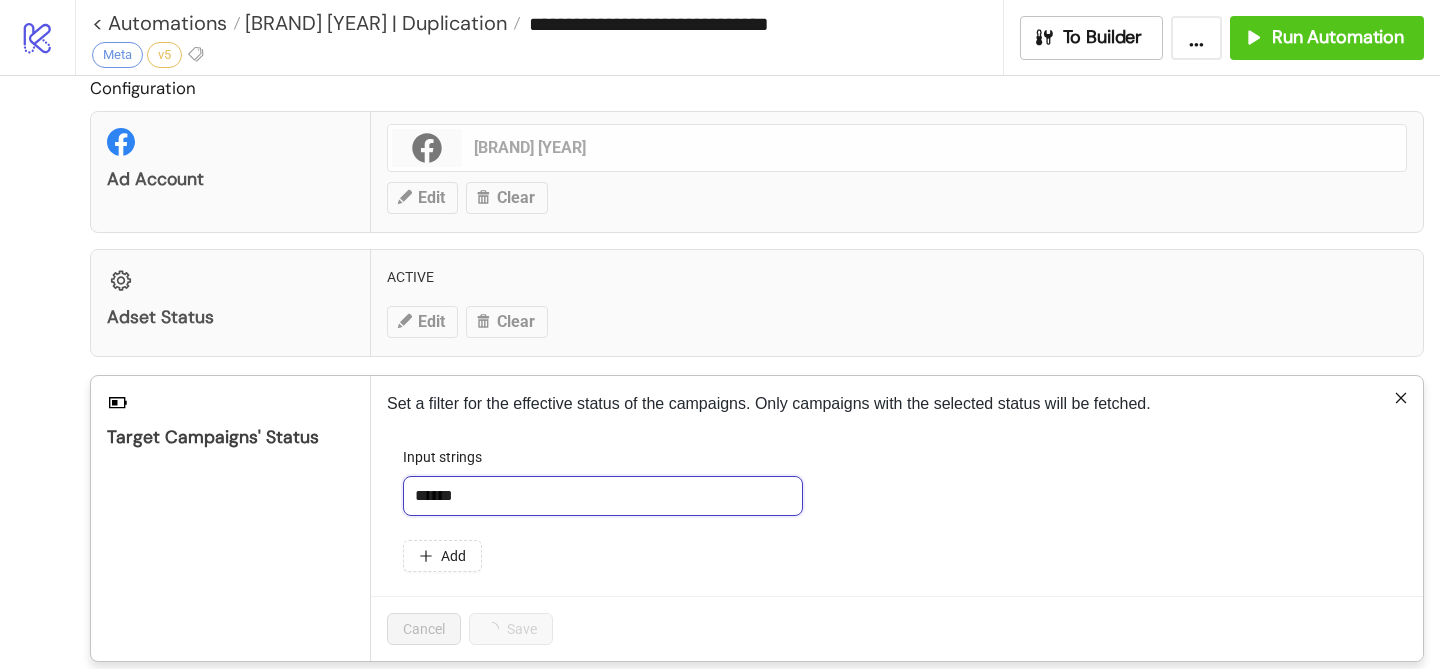 click on "******" at bounding box center [603, 496] 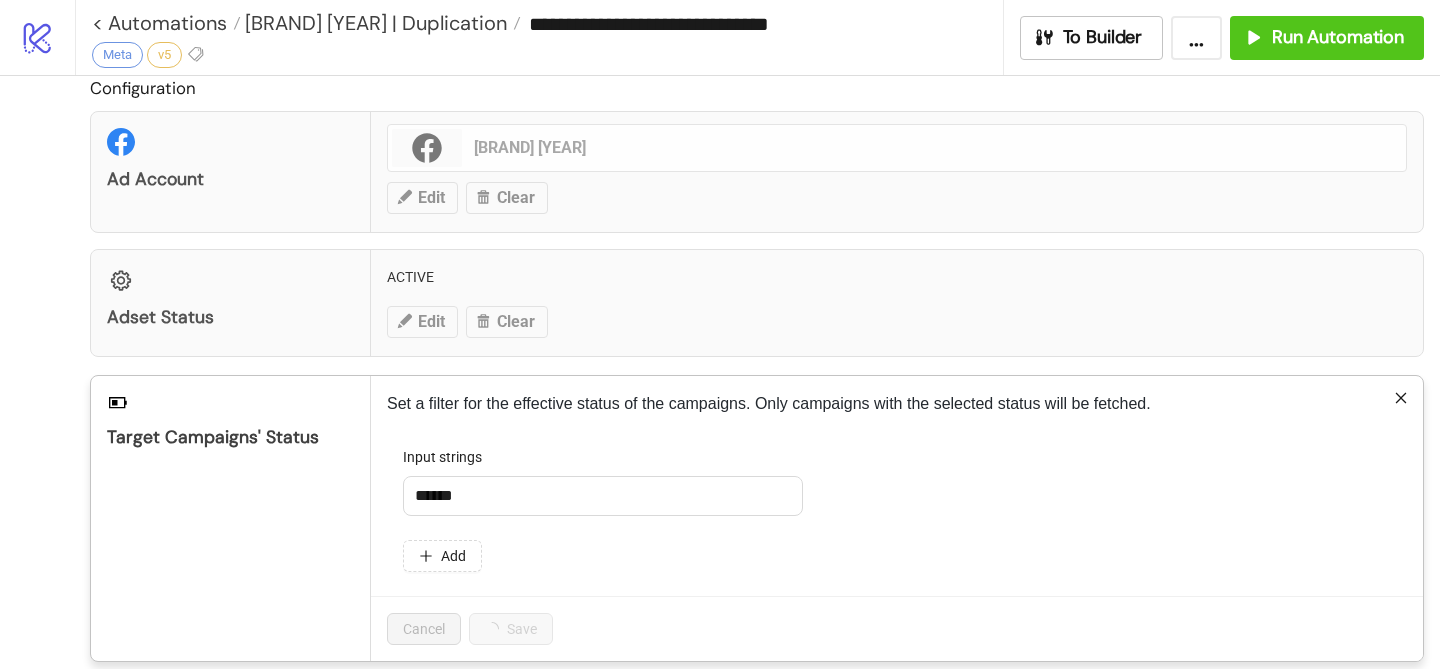 click on "Set a filter for the effective status of the campaigns. Only campaigns with the selected status will be fetched. Input strings ****** Add Cancel Save" at bounding box center (897, 518) 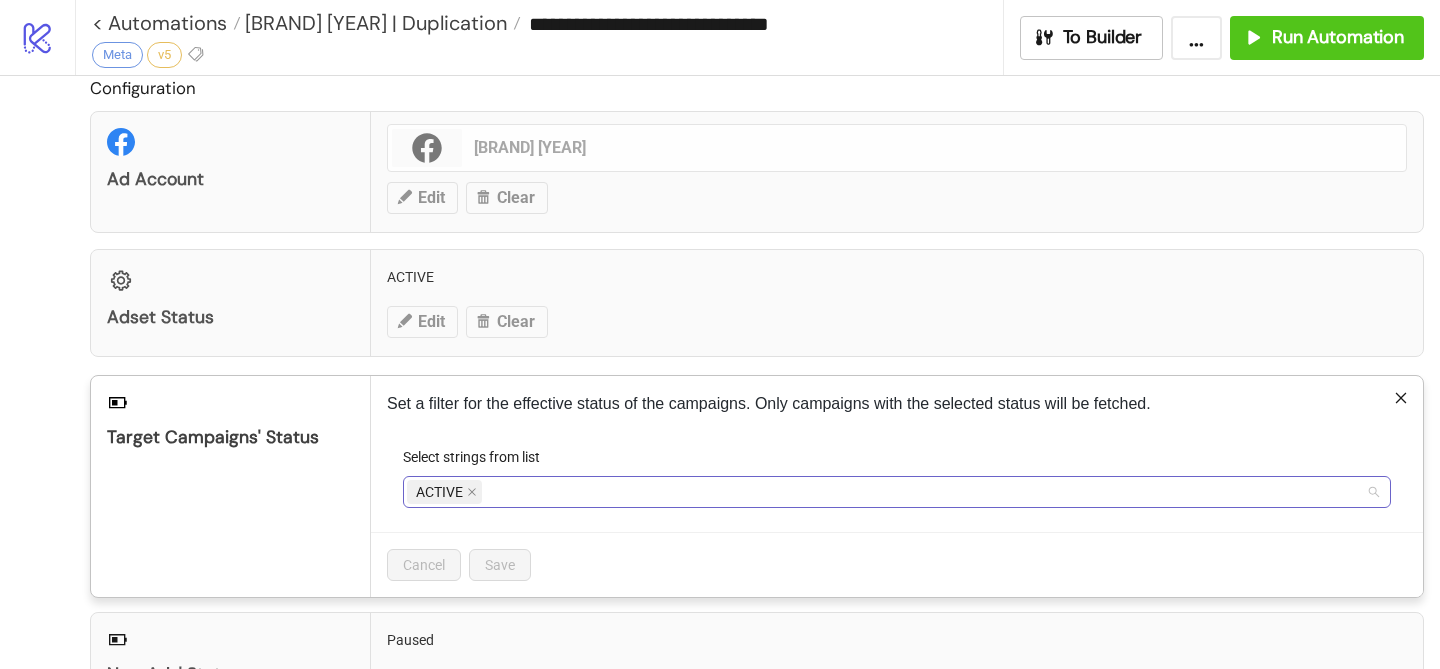 click on "ACTIVE" at bounding box center (886, 492) 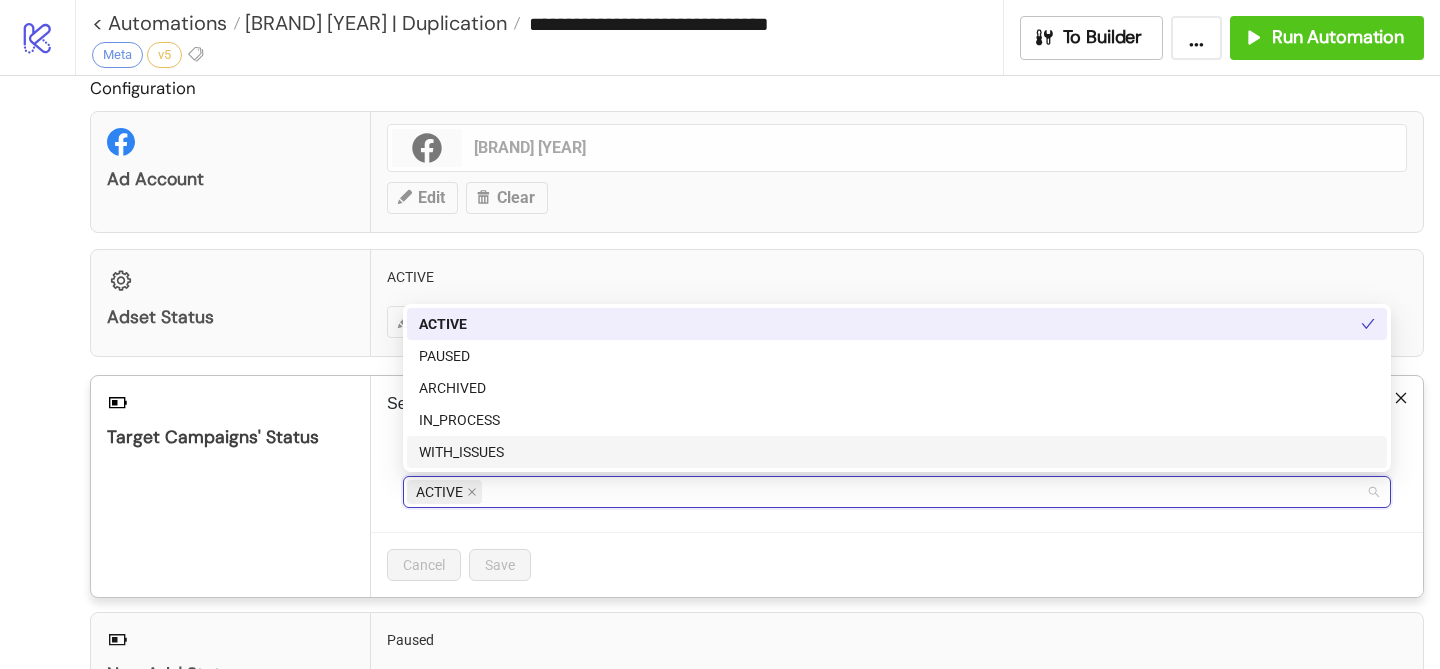click on "Select strings from list ACTIVE" at bounding box center [897, 489] 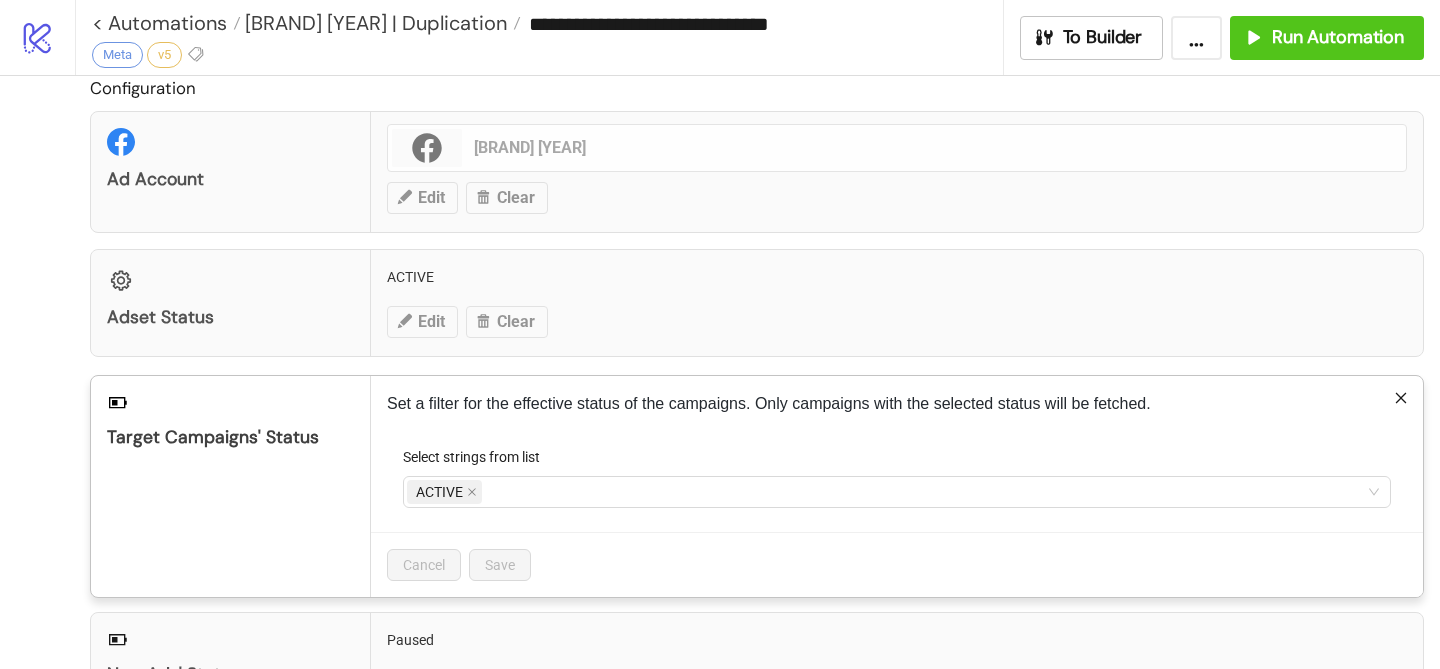 click 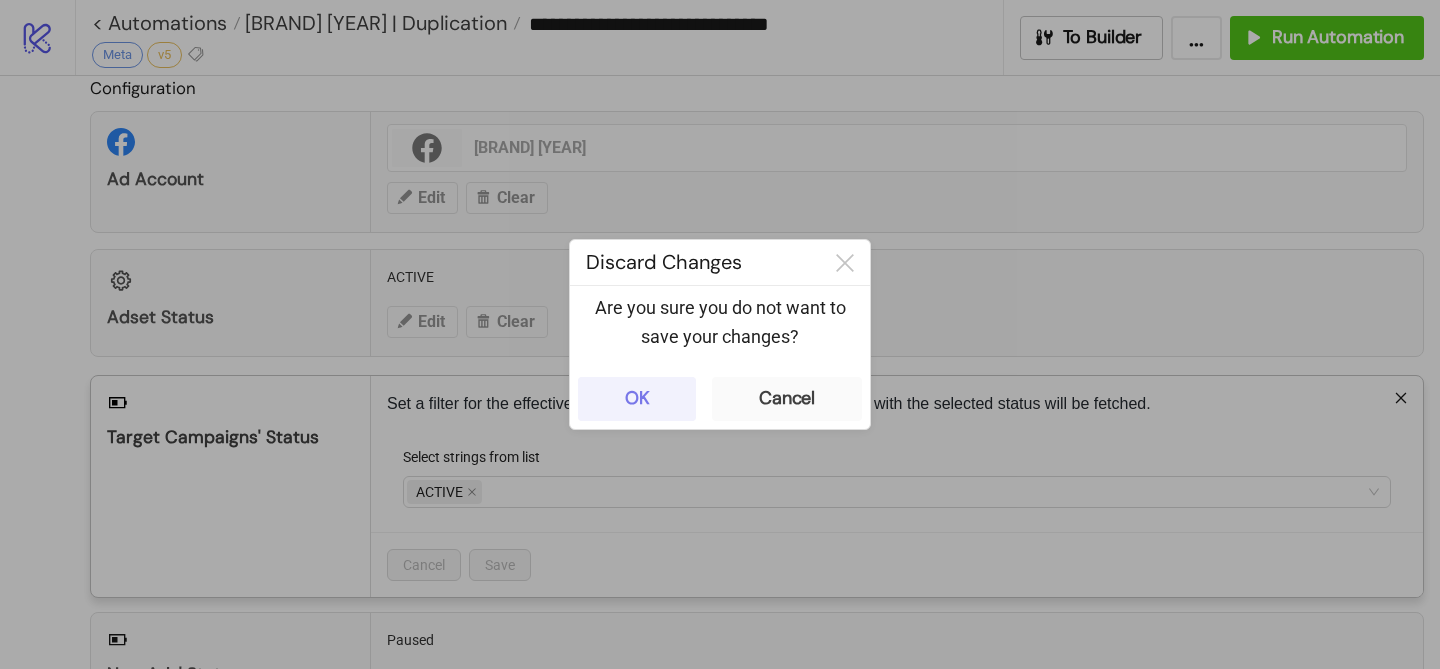 click on "OK" at bounding box center (637, 399) 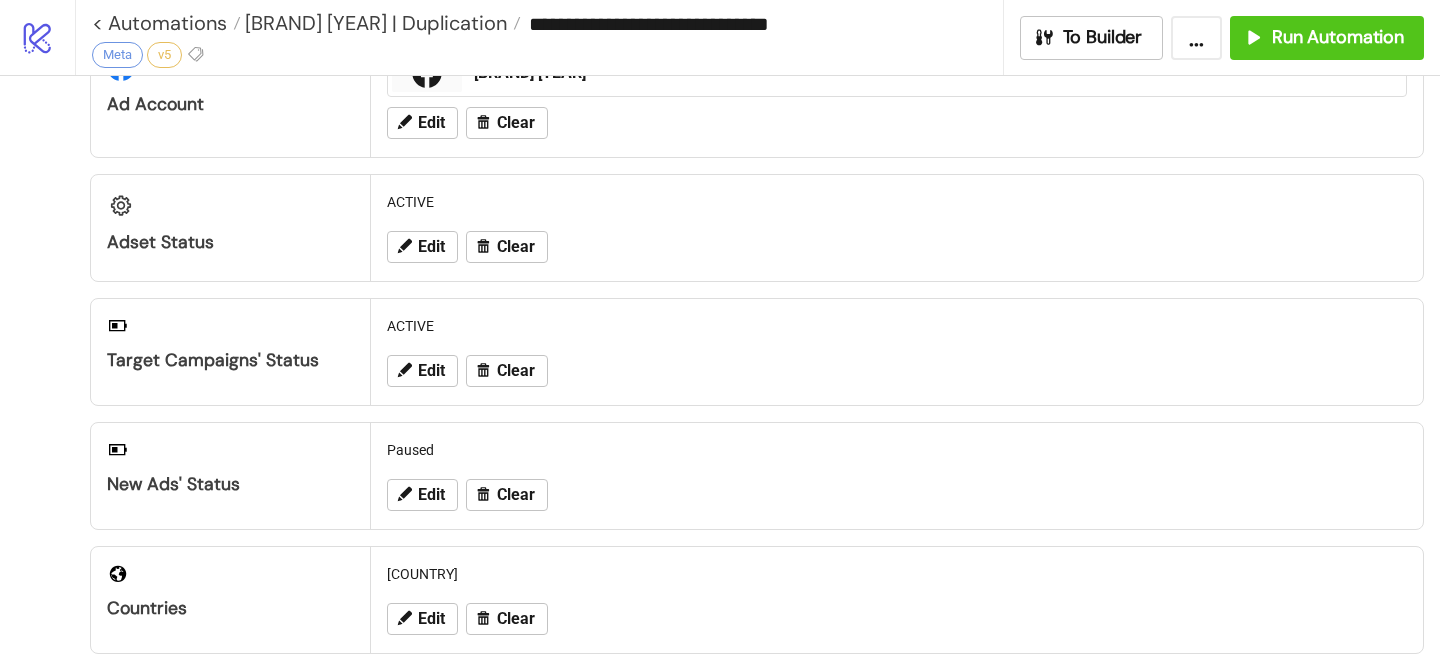 scroll, scrollTop: 0, scrollLeft: 0, axis: both 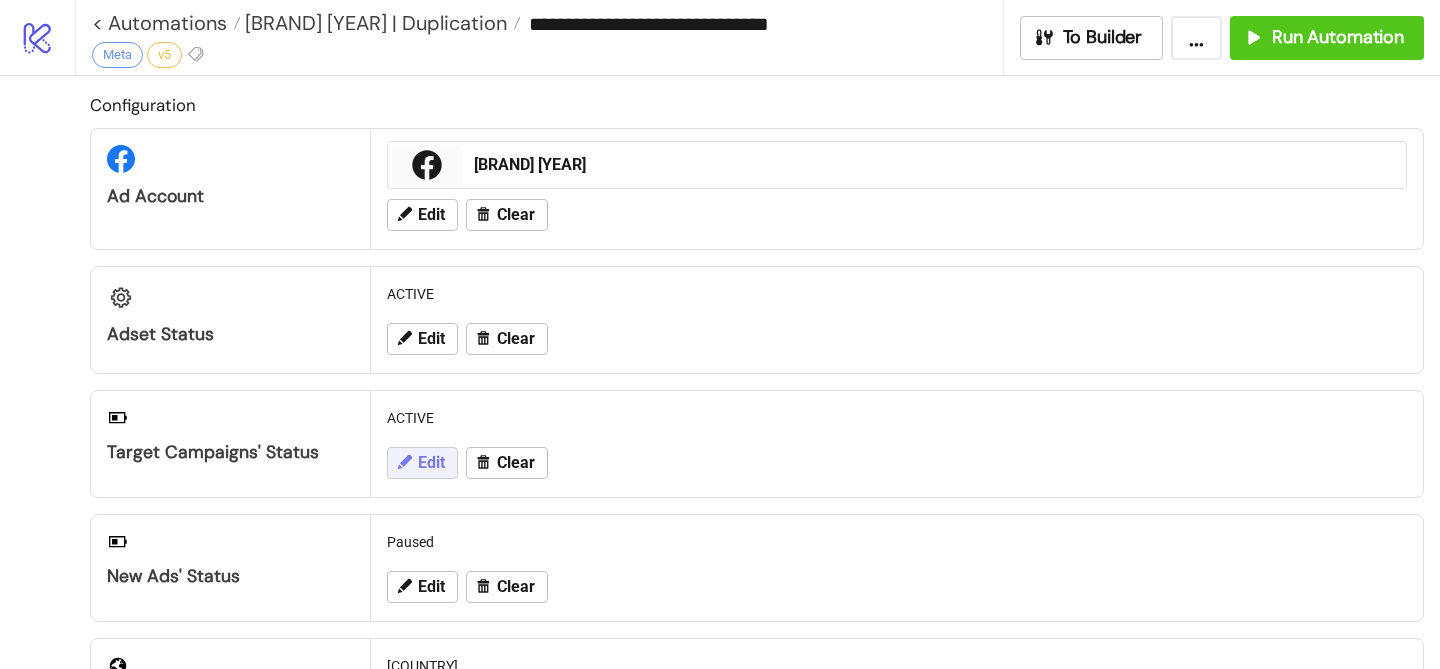 click 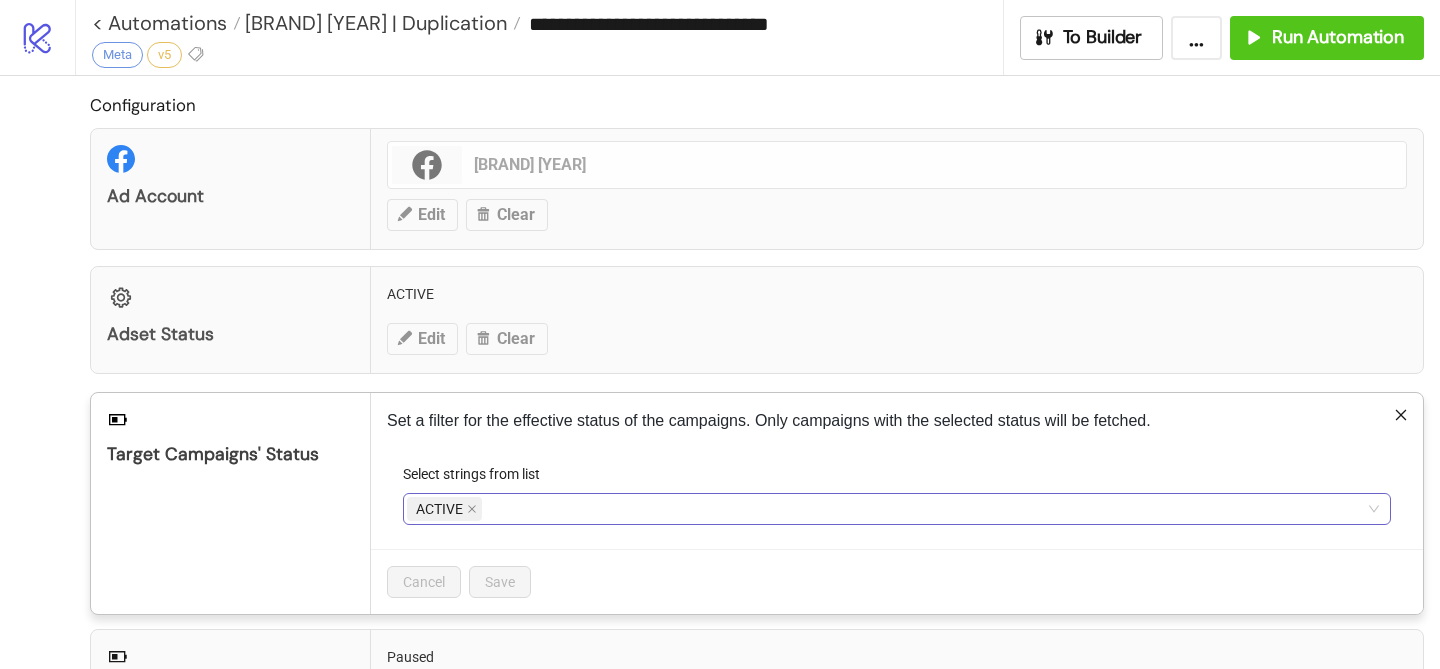 click on "ACTIVE" at bounding box center (886, 509) 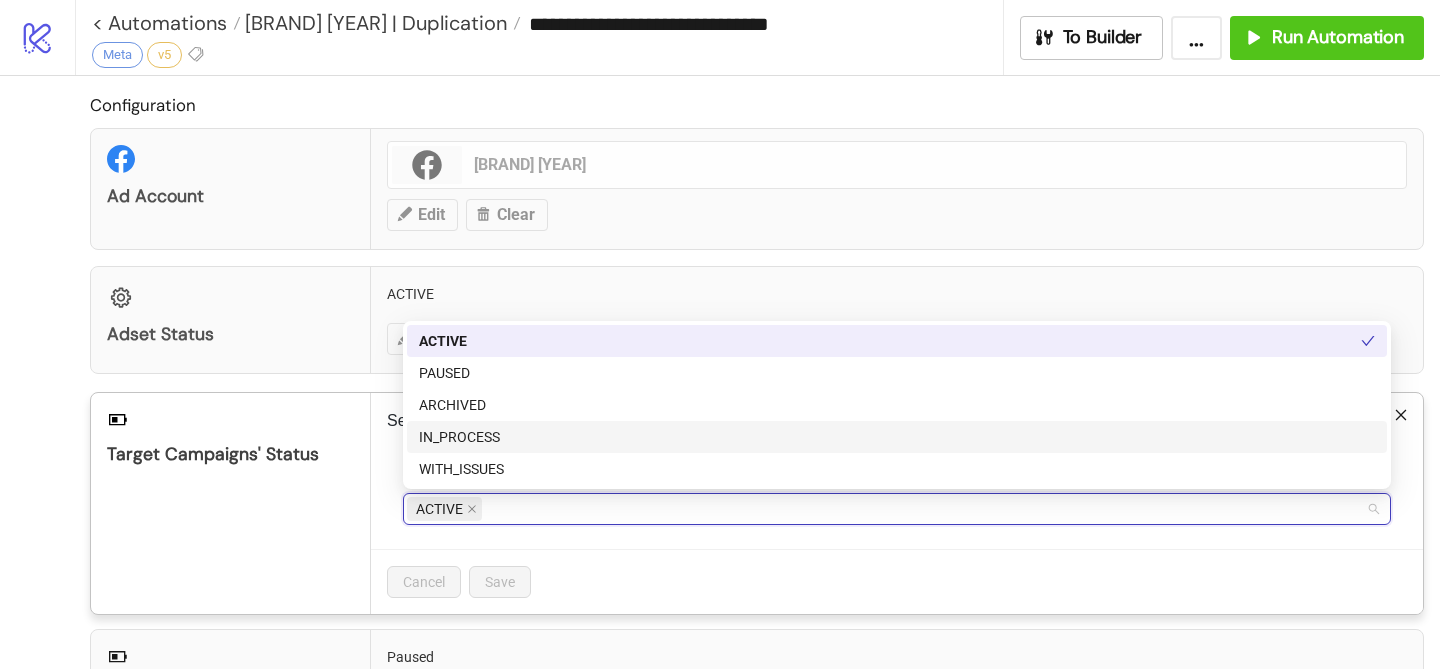 click on "IN_PROCESS" at bounding box center [897, 437] 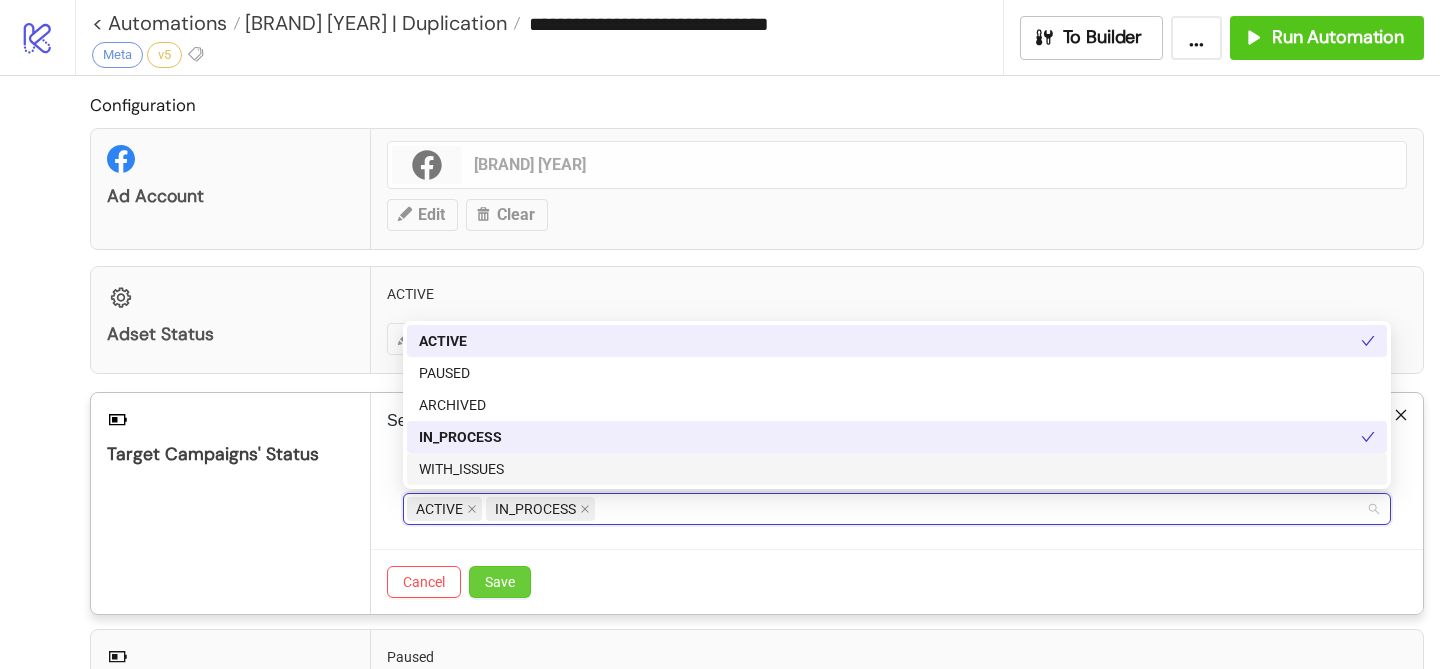 click on "Save" at bounding box center [500, 582] 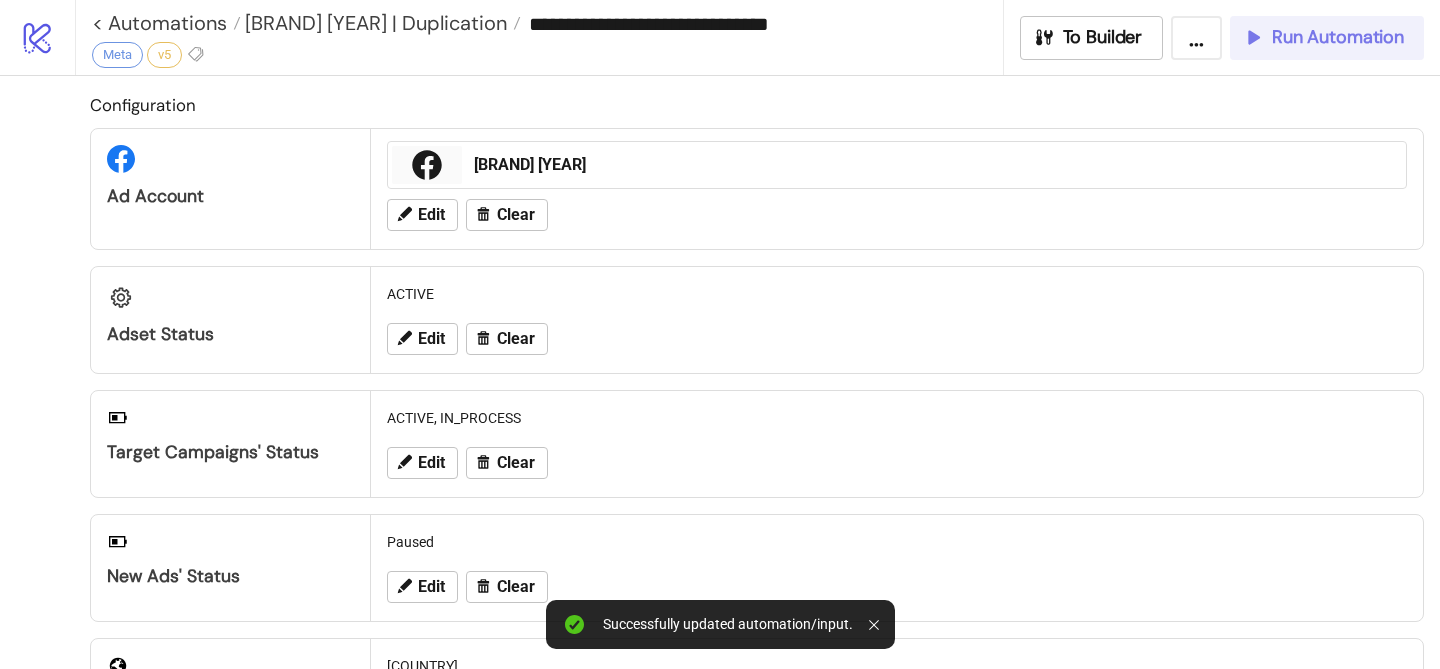 click on "Run Automation" at bounding box center (1338, 37) 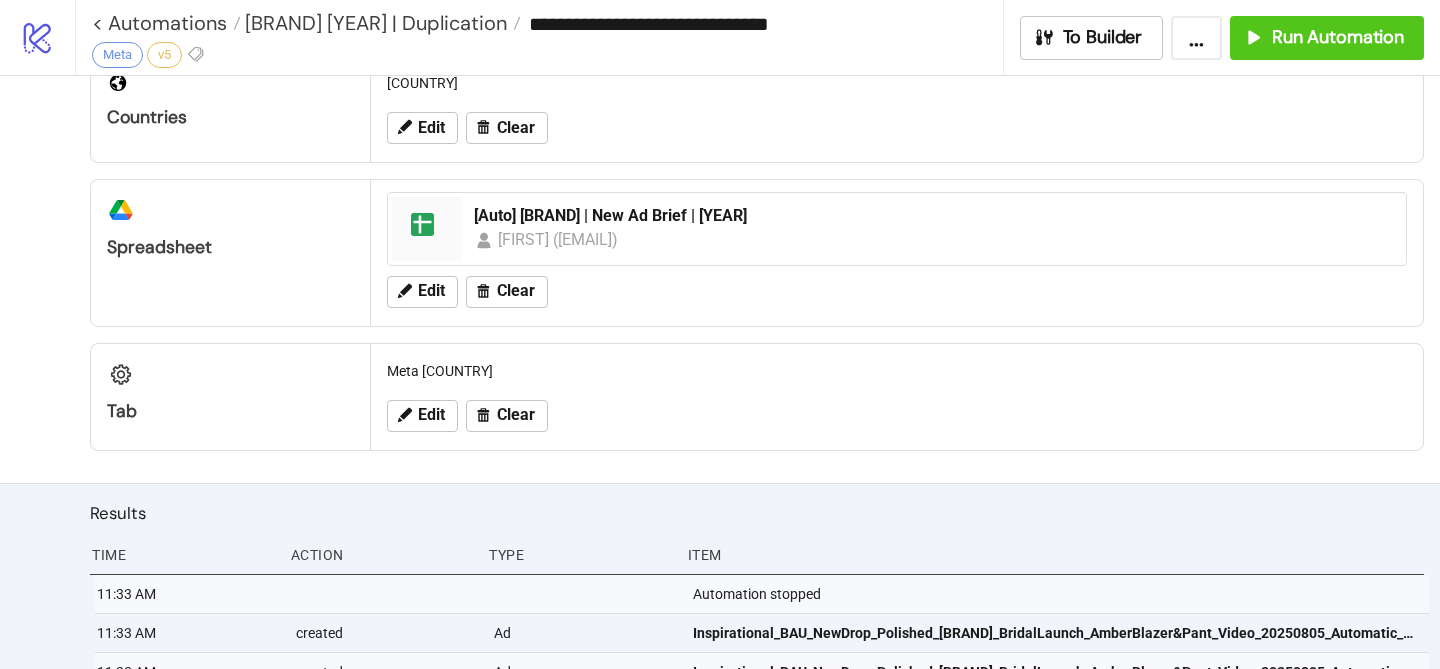 scroll, scrollTop: 816, scrollLeft: 0, axis: vertical 